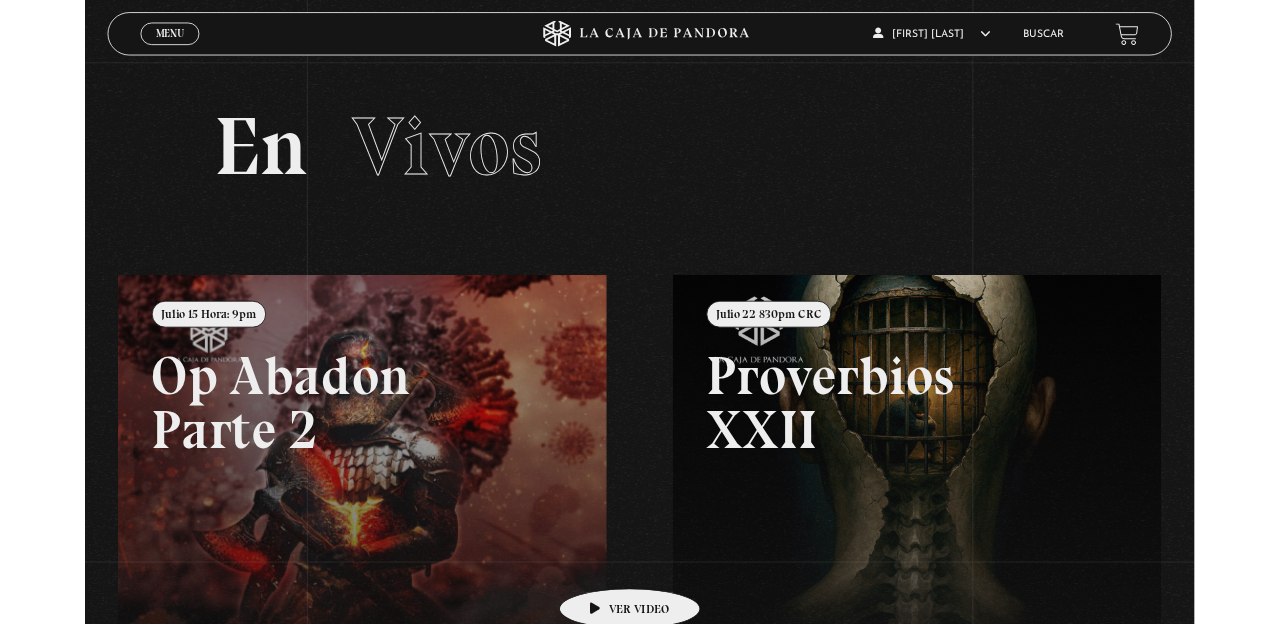 scroll, scrollTop: 0, scrollLeft: 0, axis: both 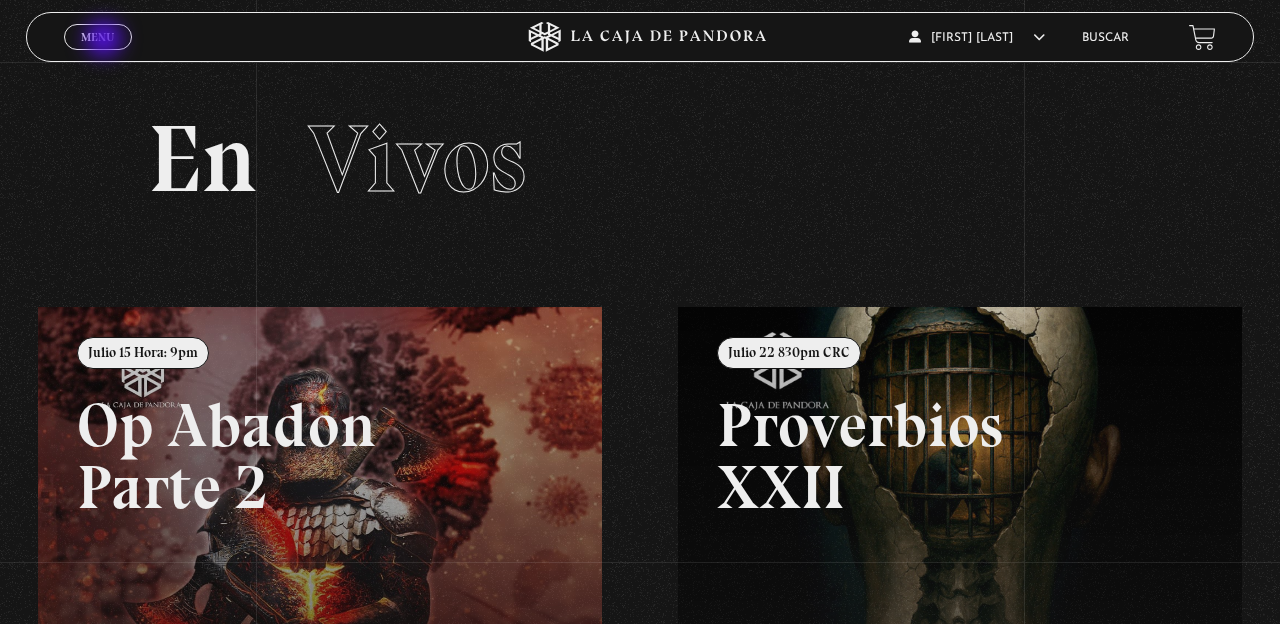 click on "Menu" at bounding box center [97, 37] 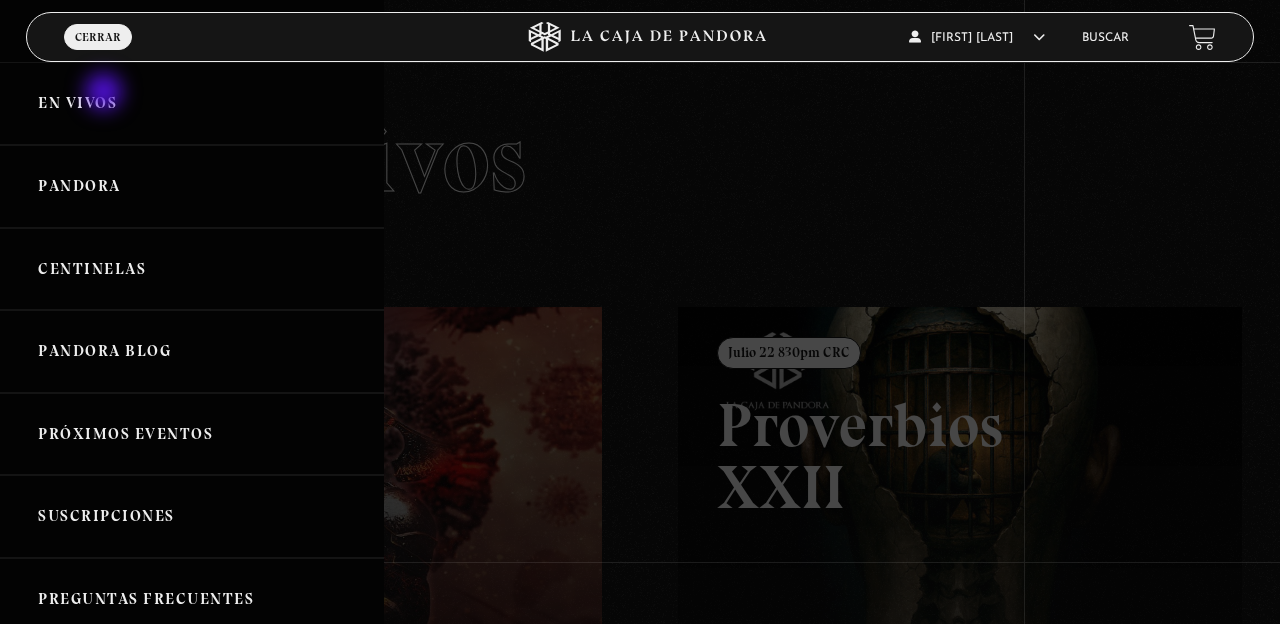 click on "En vivos" at bounding box center [192, 103] 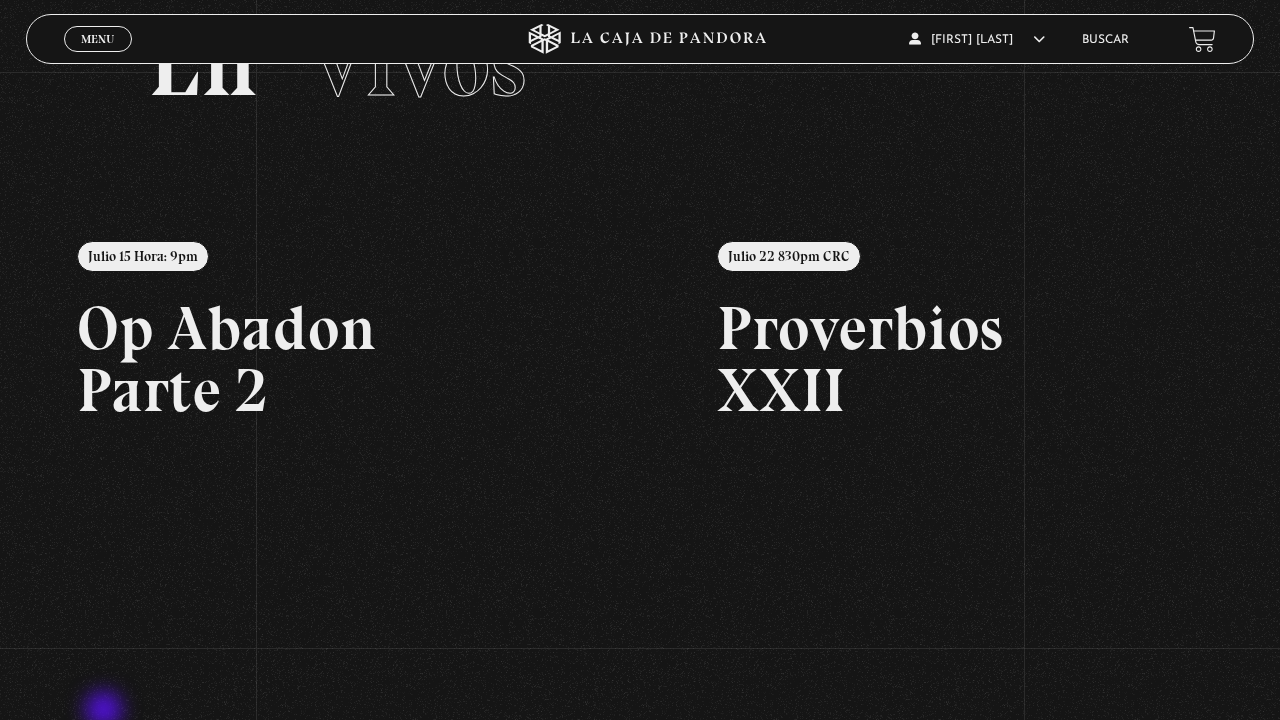 scroll, scrollTop: 186, scrollLeft: 0, axis: vertical 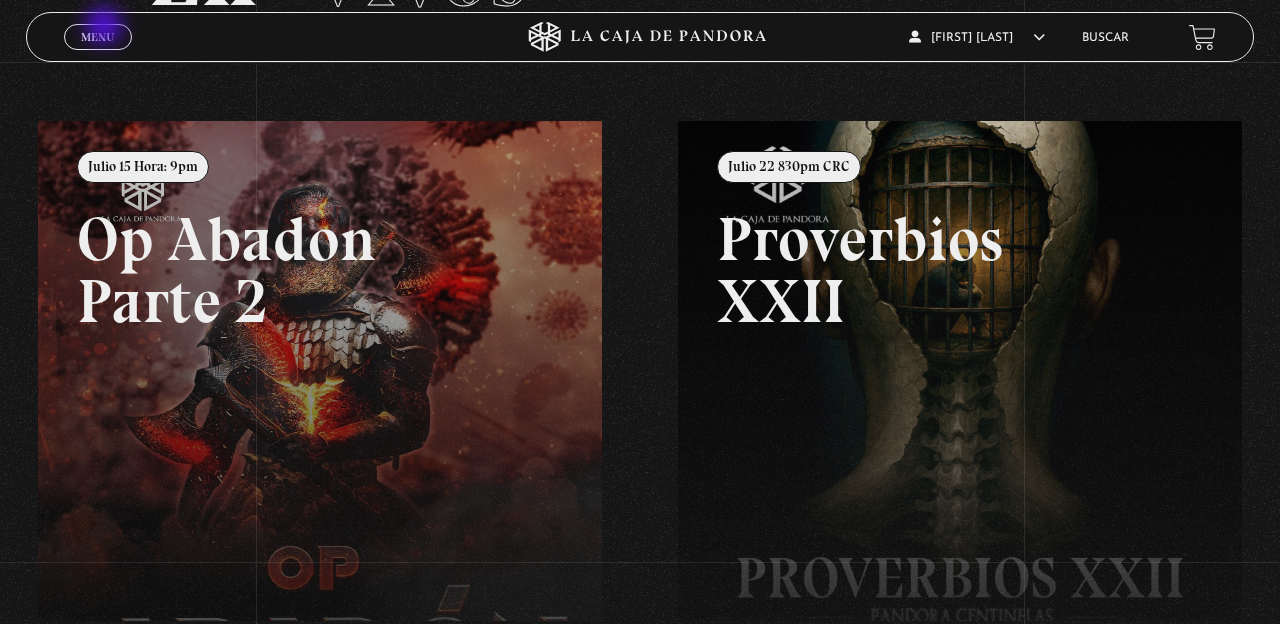 click on "Menu Cerrar" at bounding box center [98, 37] 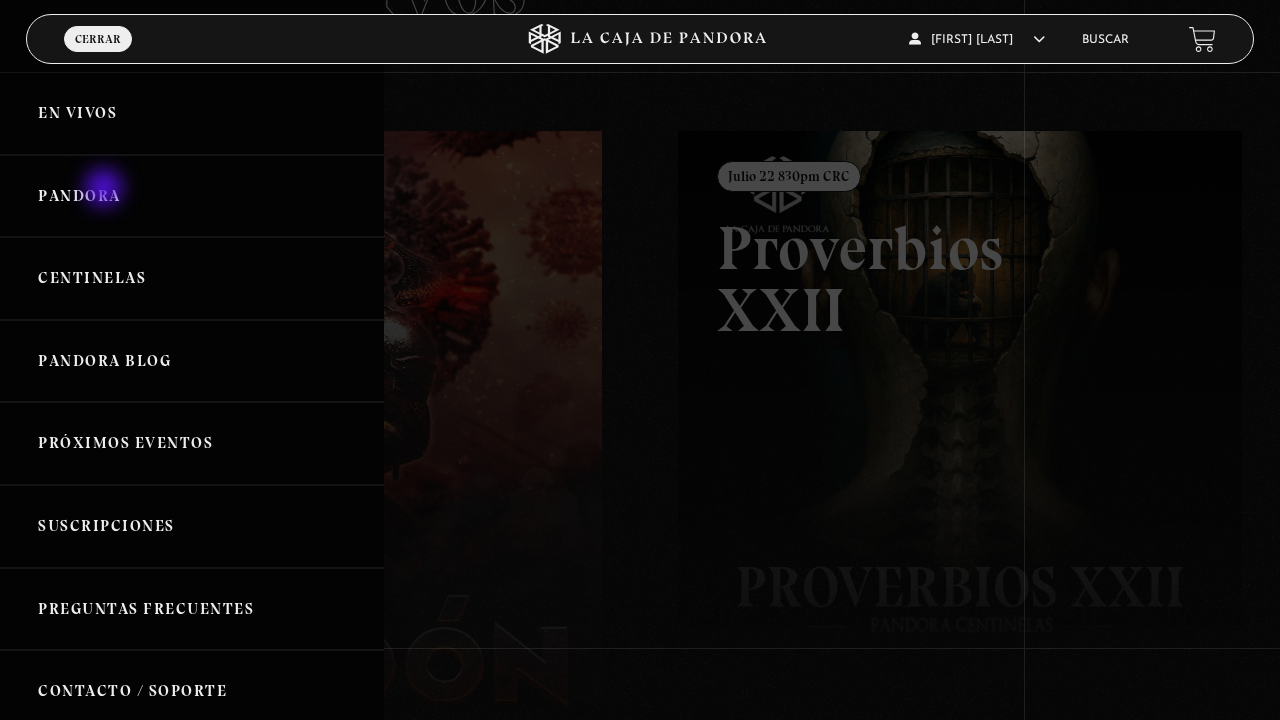 click on "Pandora" at bounding box center [192, 196] 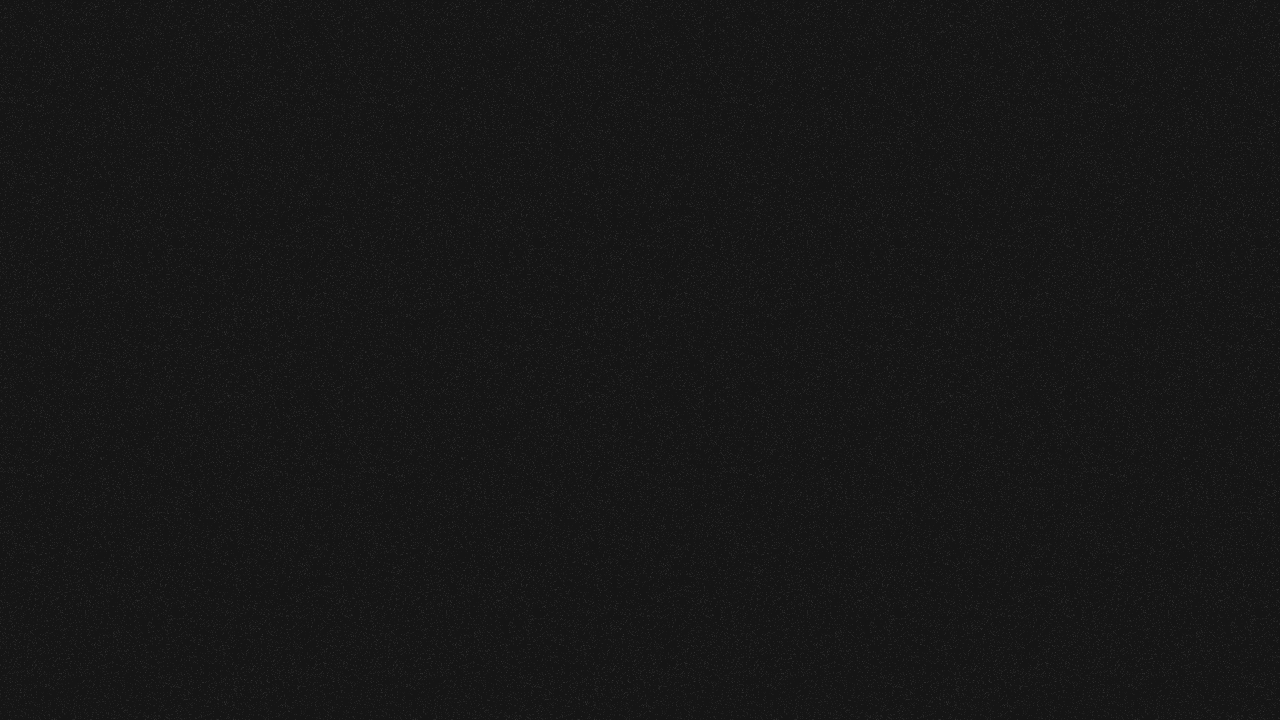 scroll, scrollTop: 0, scrollLeft: 0, axis: both 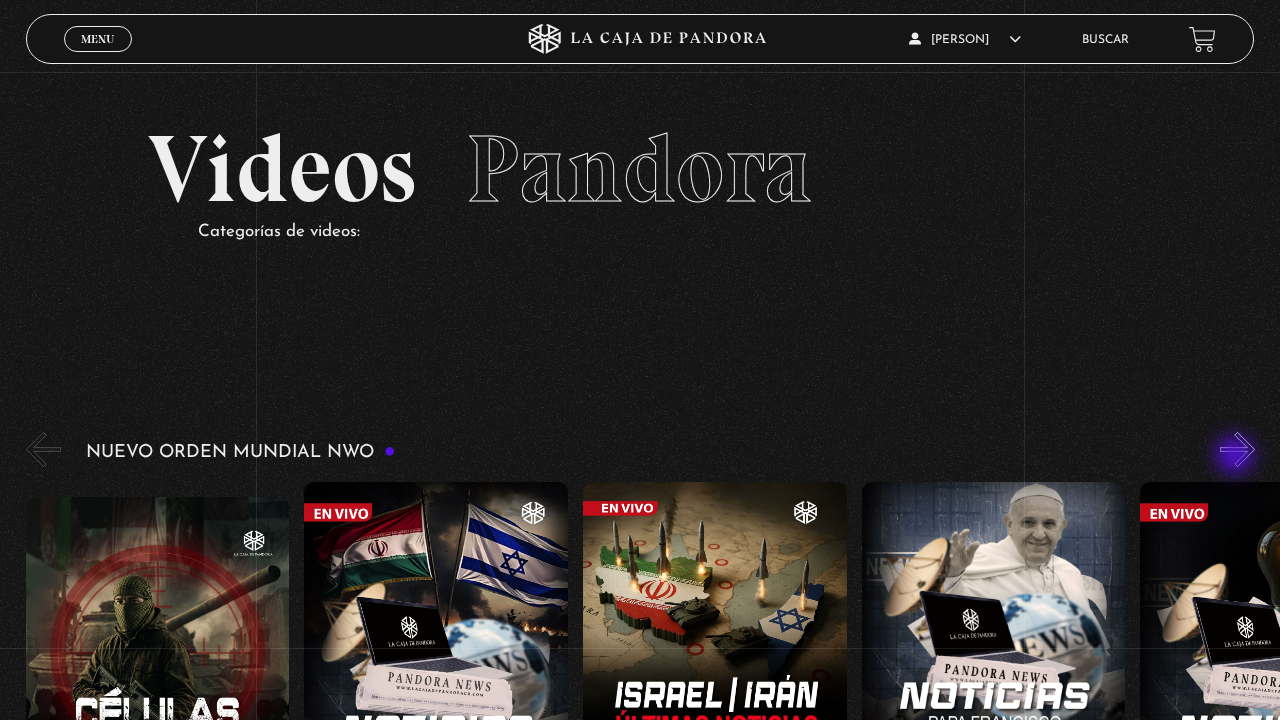 click on "»" at bounding box center [1237, 449] 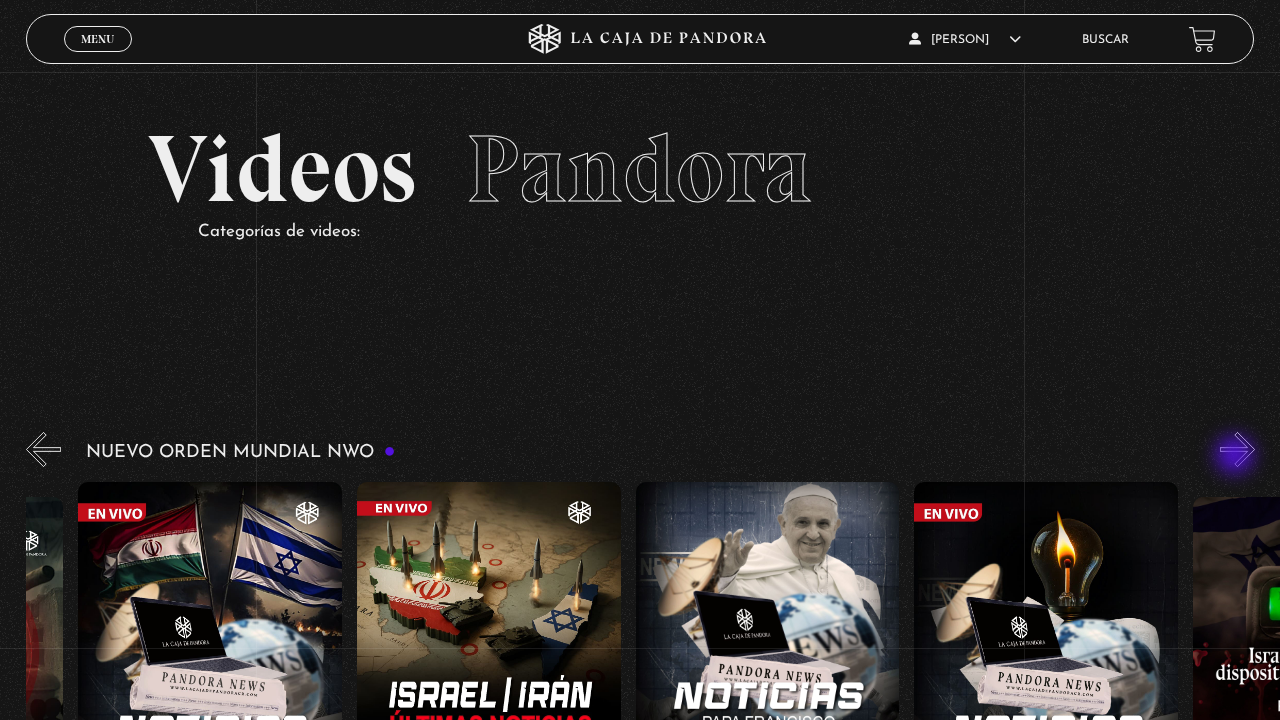 scroll, scrollTop: 0, scrollLeft: 278, axis: horizontal 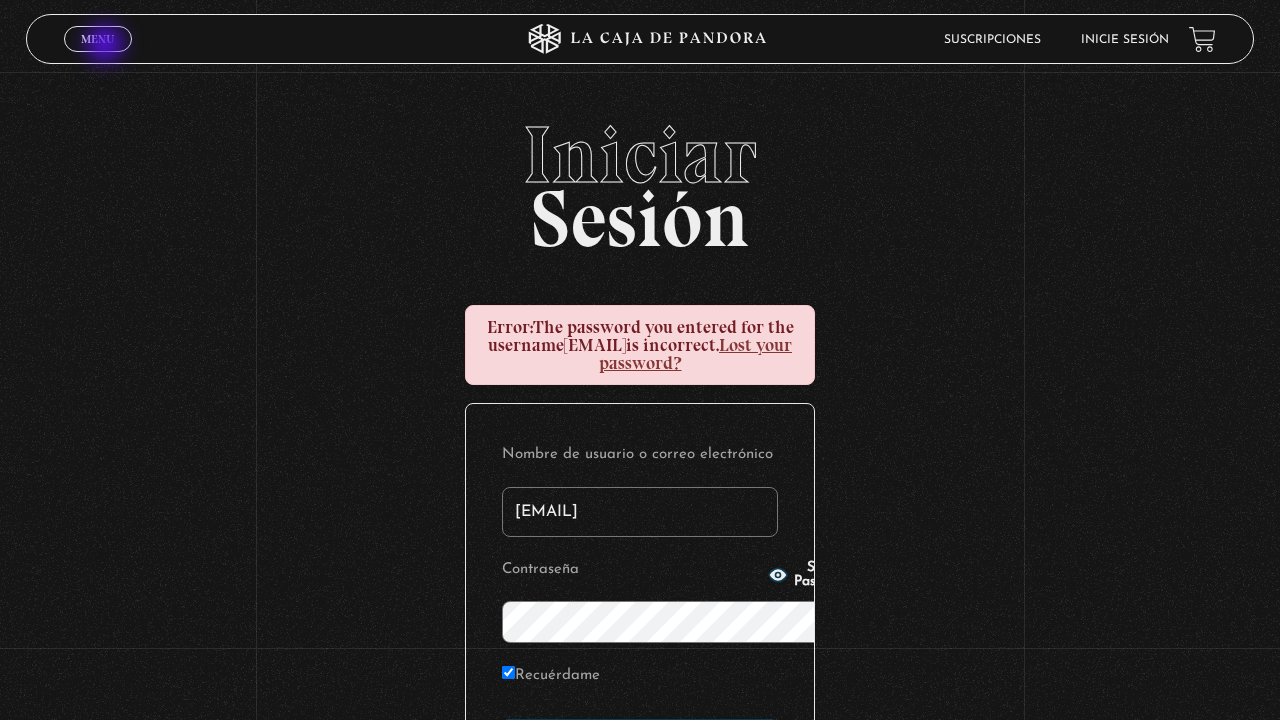 click on "Menu" at bounding box center [97, 39] 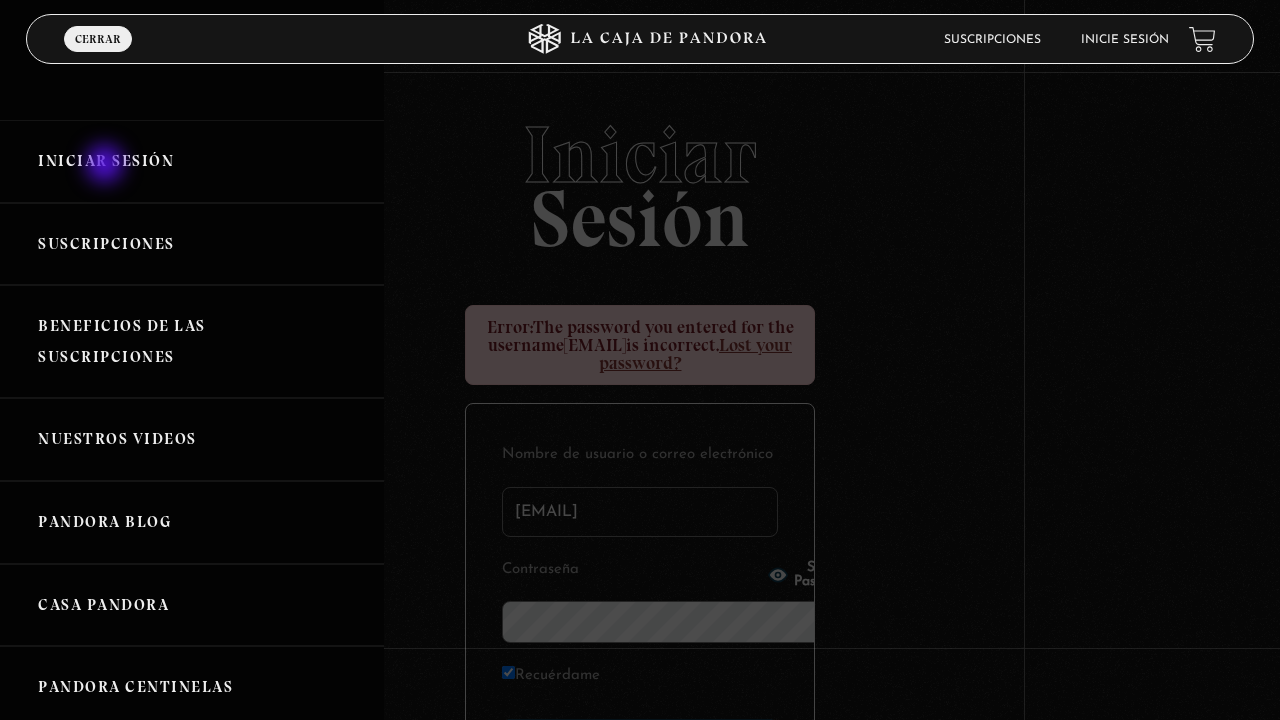 click on "Iniciar Sesión" at bounding box center (192, 161) 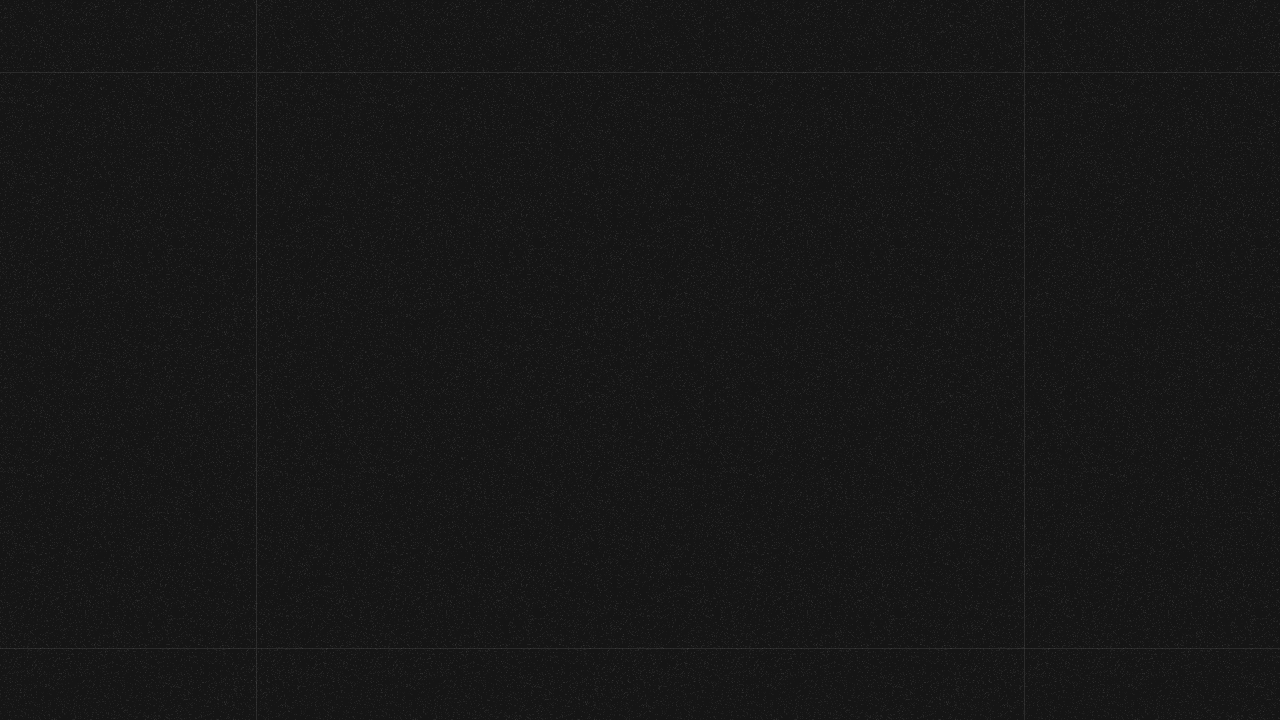 scroll, scrollTop: 0, scrollLeft: 0, axis: both 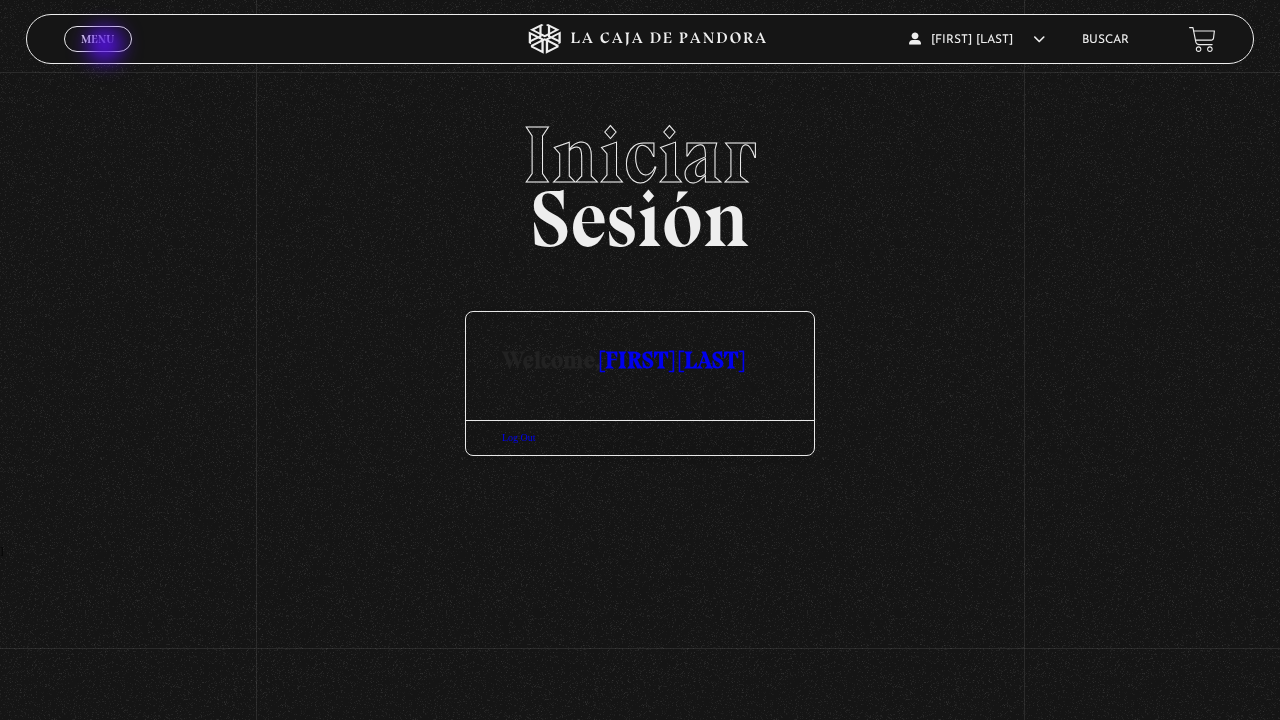 click on "Menu Cerrar" at bounding box center (98, 39) 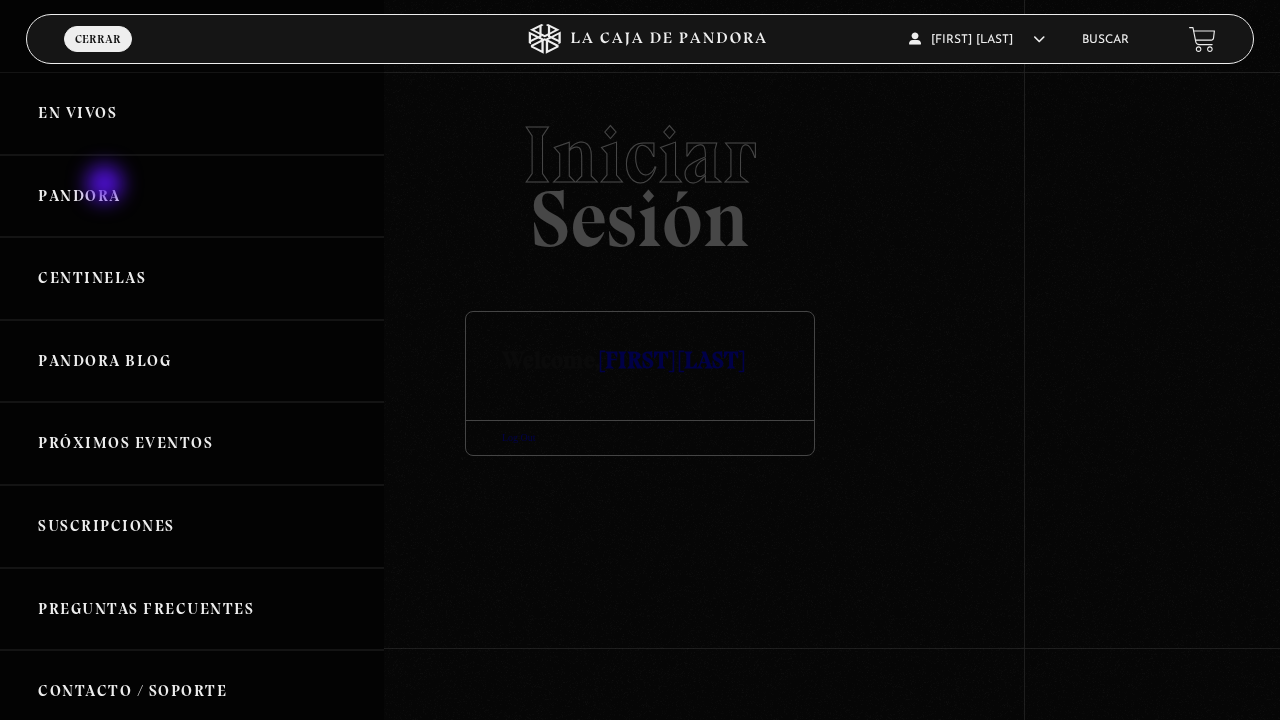 click on "Pandora" at bounding box center [192, 196] 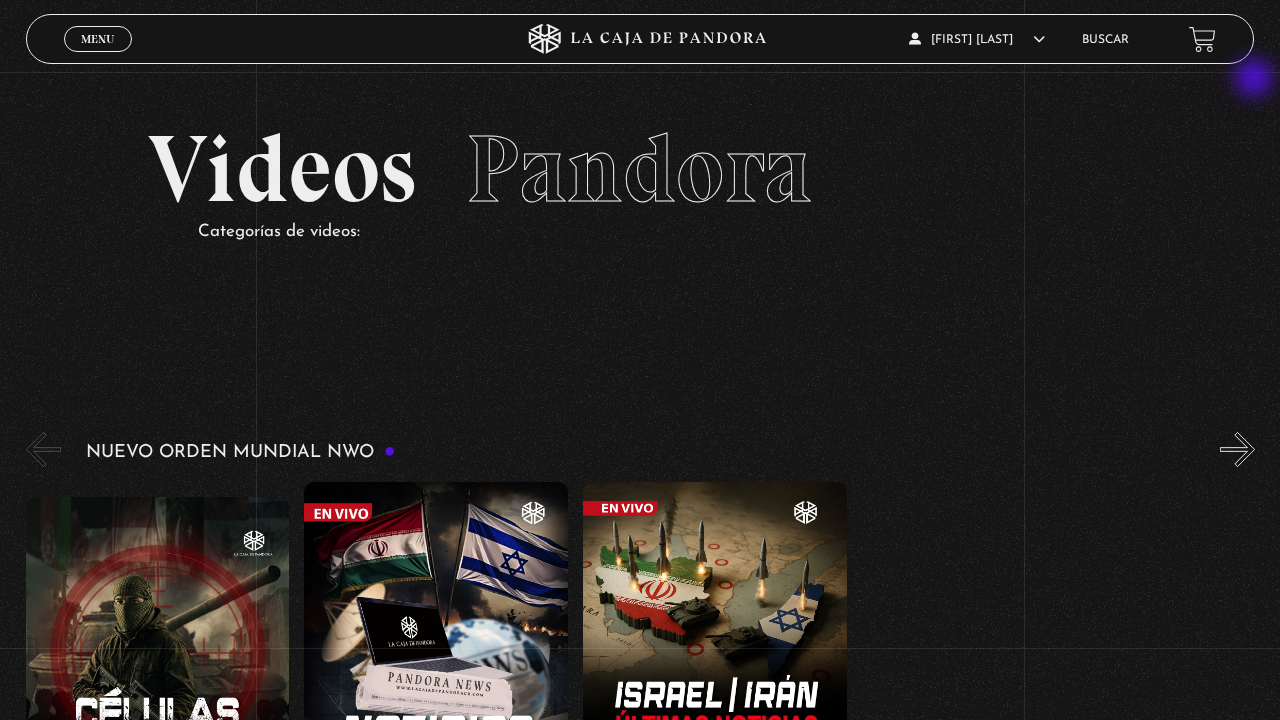 scroll, scrollTop: 93, scrollLeft: 0, axis: vertical 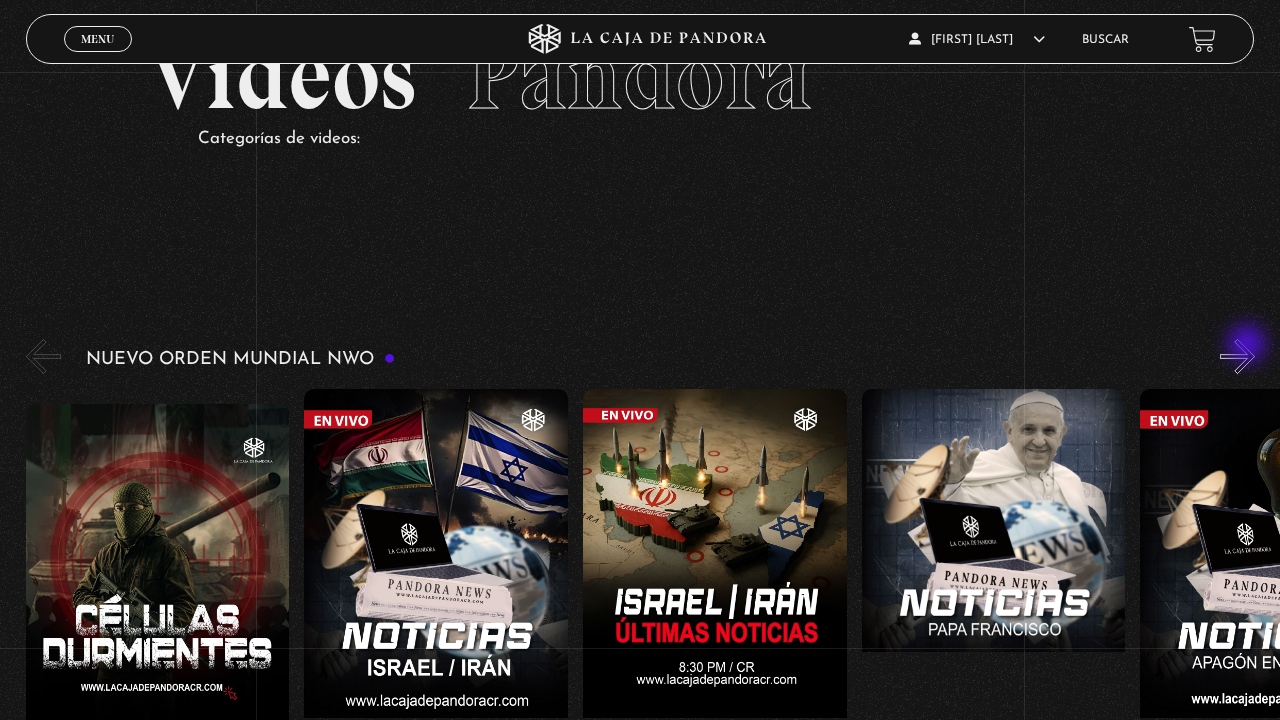 click on "»" at bounding box center (1237, 356) 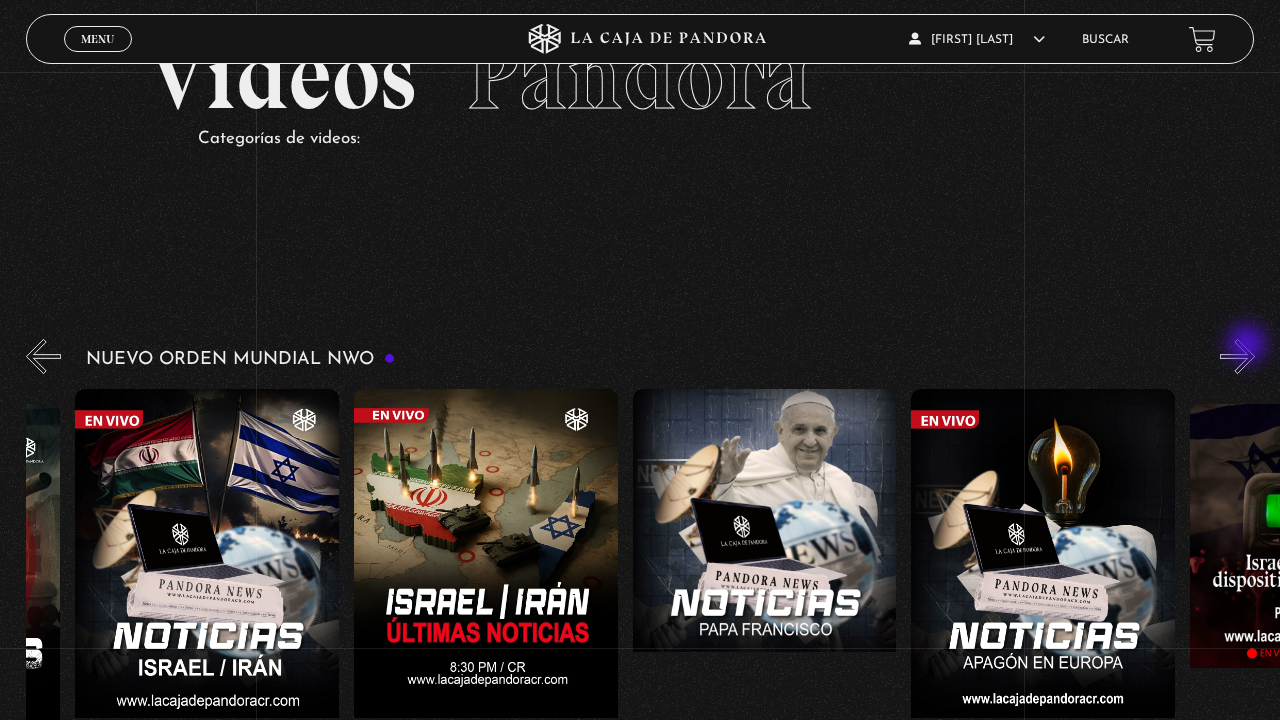 scroll, scrollTop: 0, scrollLeft: 278, axis: horizontal 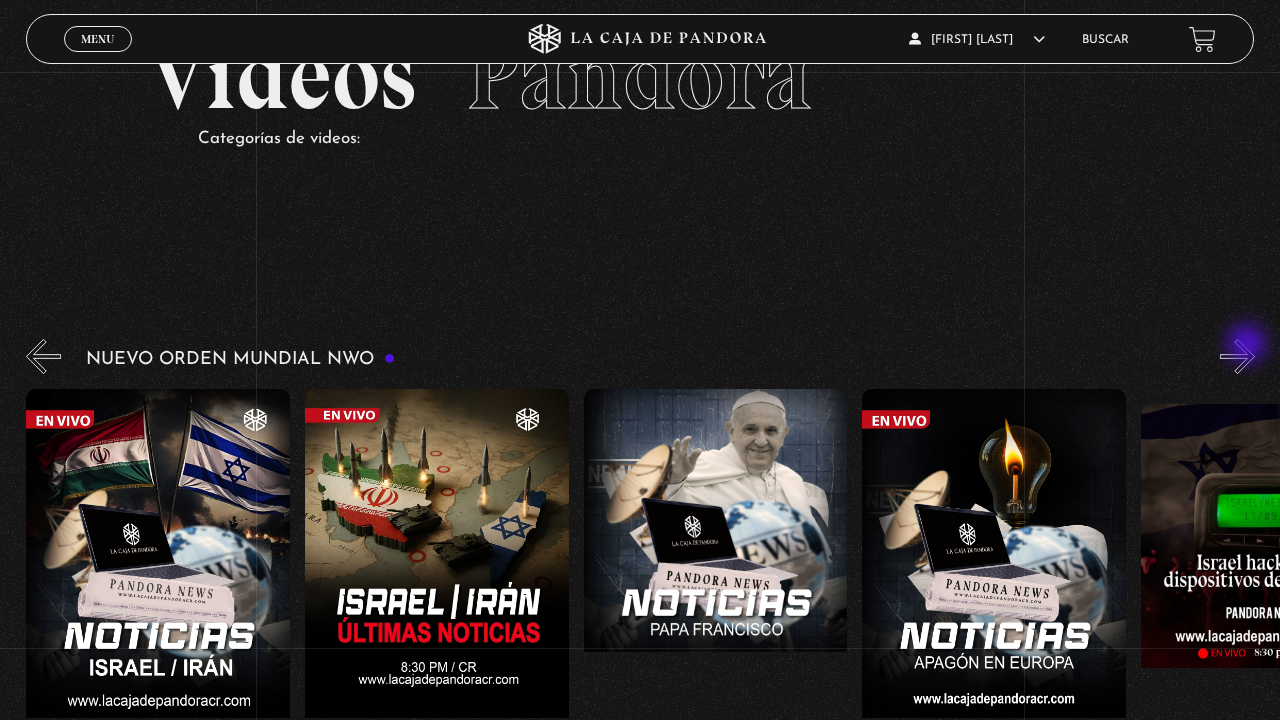 click on "»" at bounding box center (1237, 356) 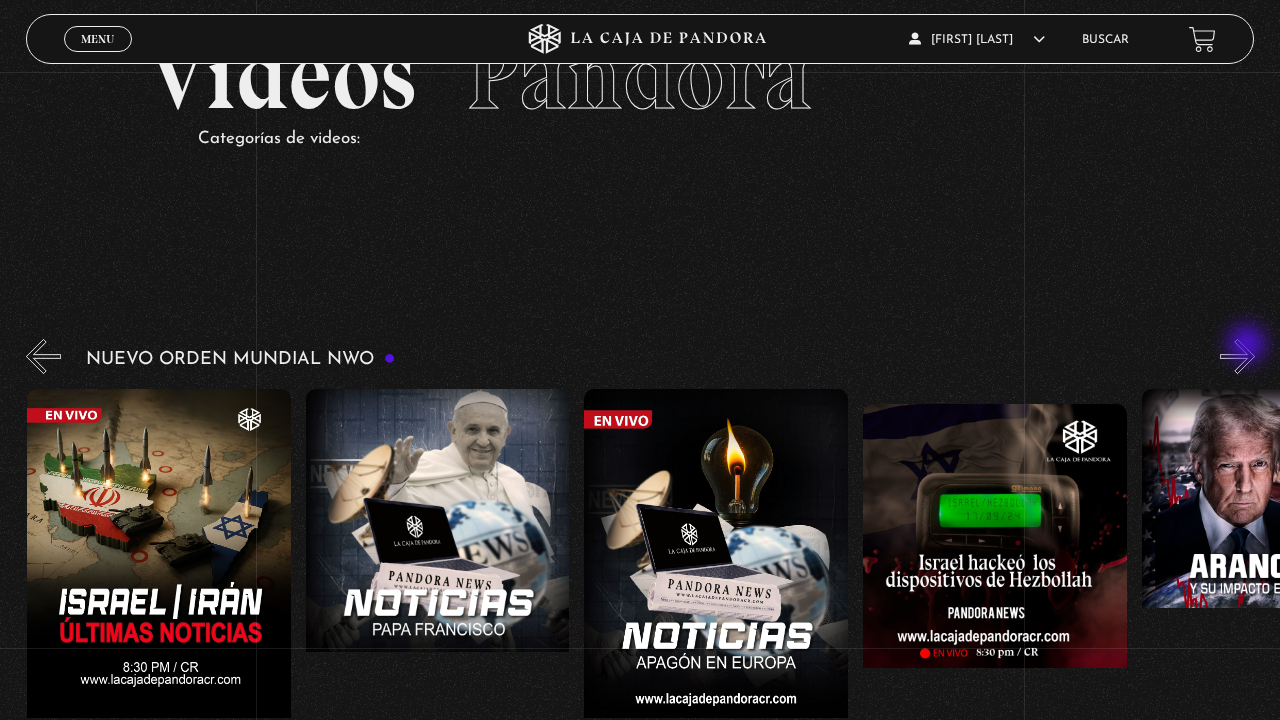 scroll, scrollTop: 0, scrollLeft: 557, axis: horizontal 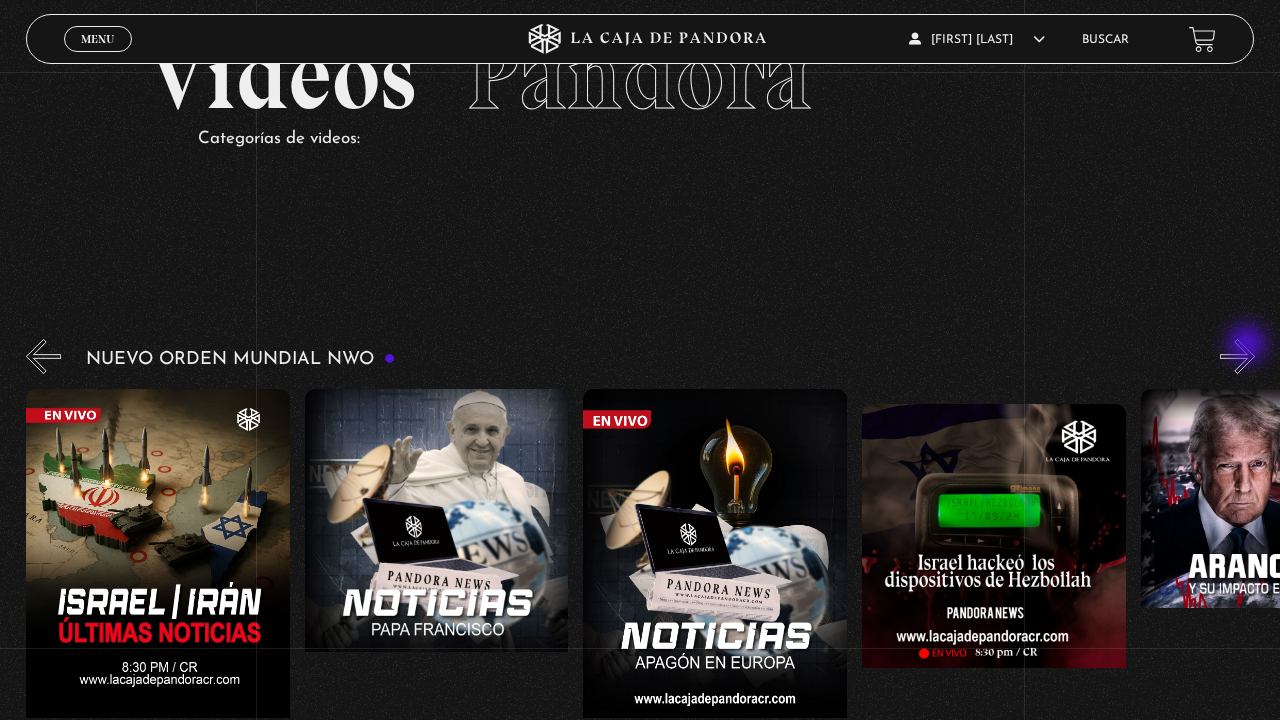 click on "»" at bounding box center [1237, 356] 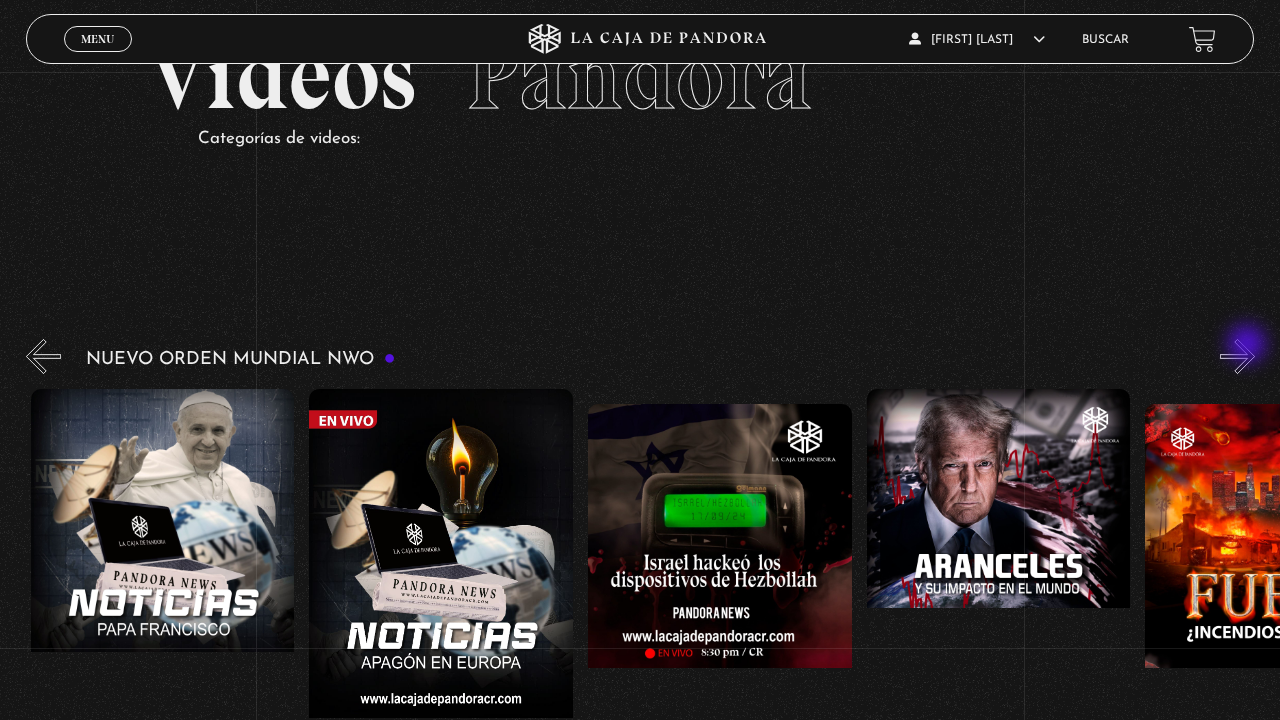 scroll, scrollTop: 0, scrollLeft: 836, axis: horizontal 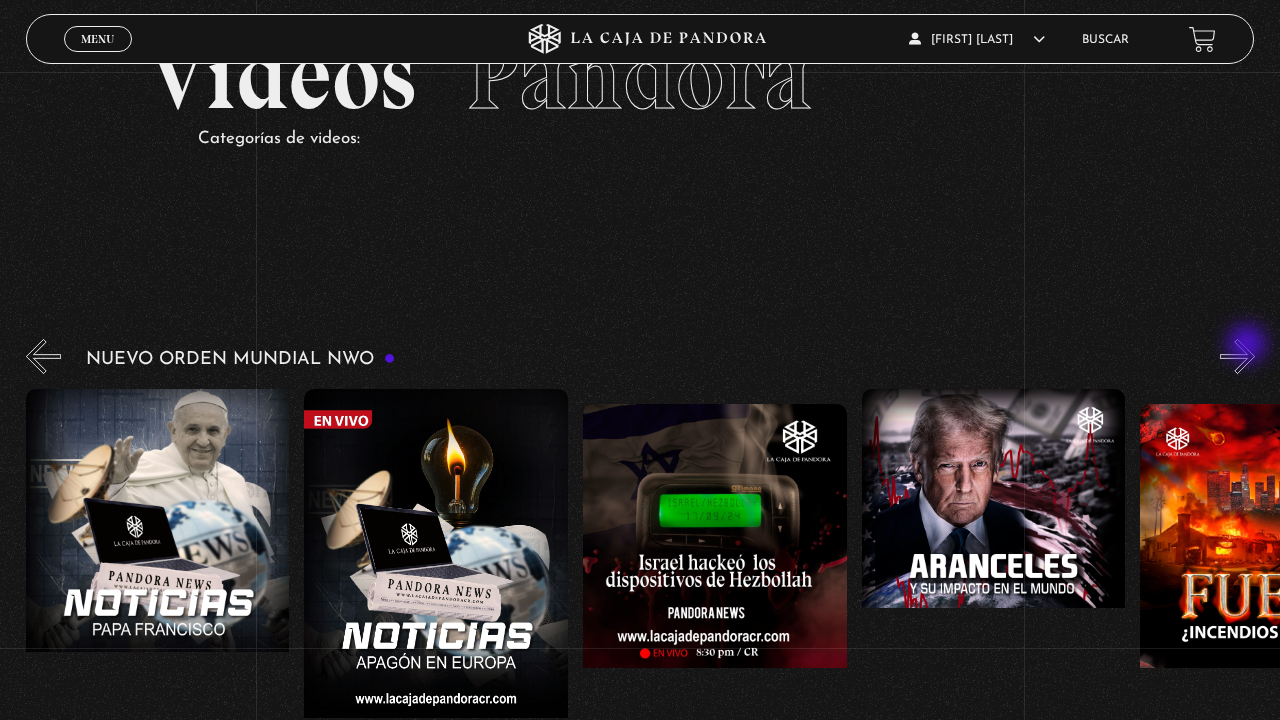 click on "»" at bounding box center (1237, 356) 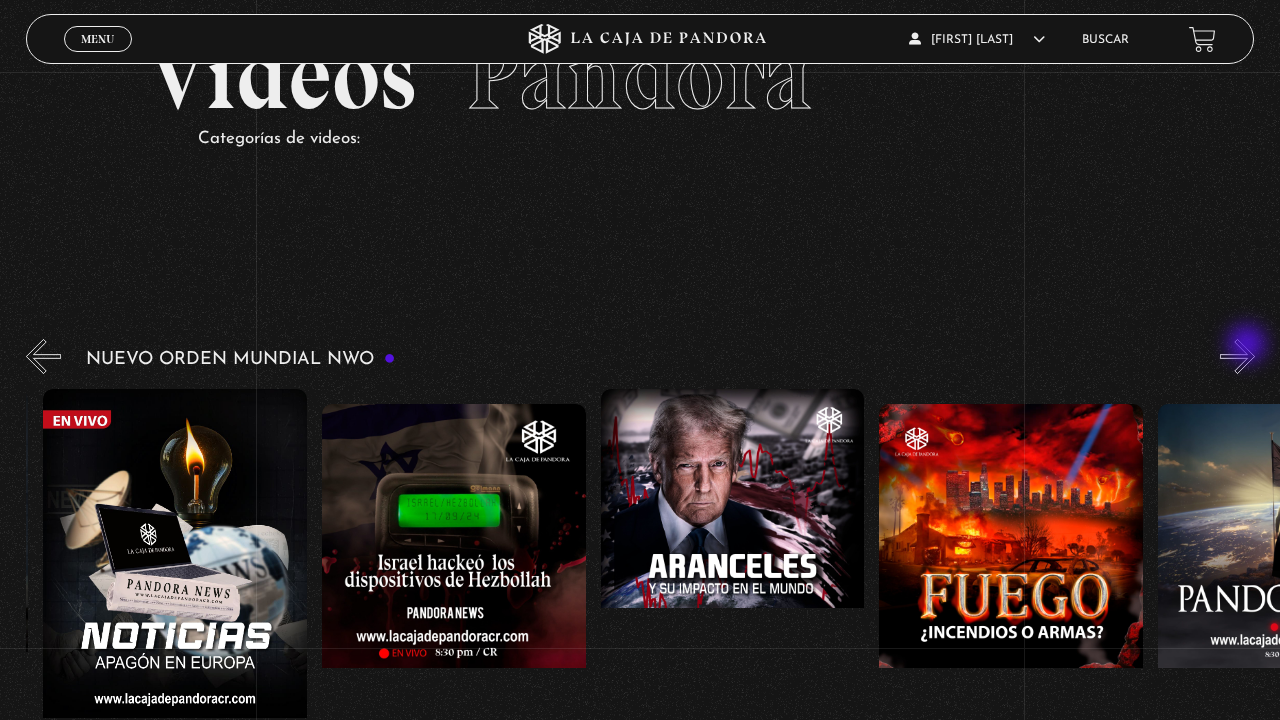scroll, scrollTop: 0, scrollLeft: 1114, axis: horizontal 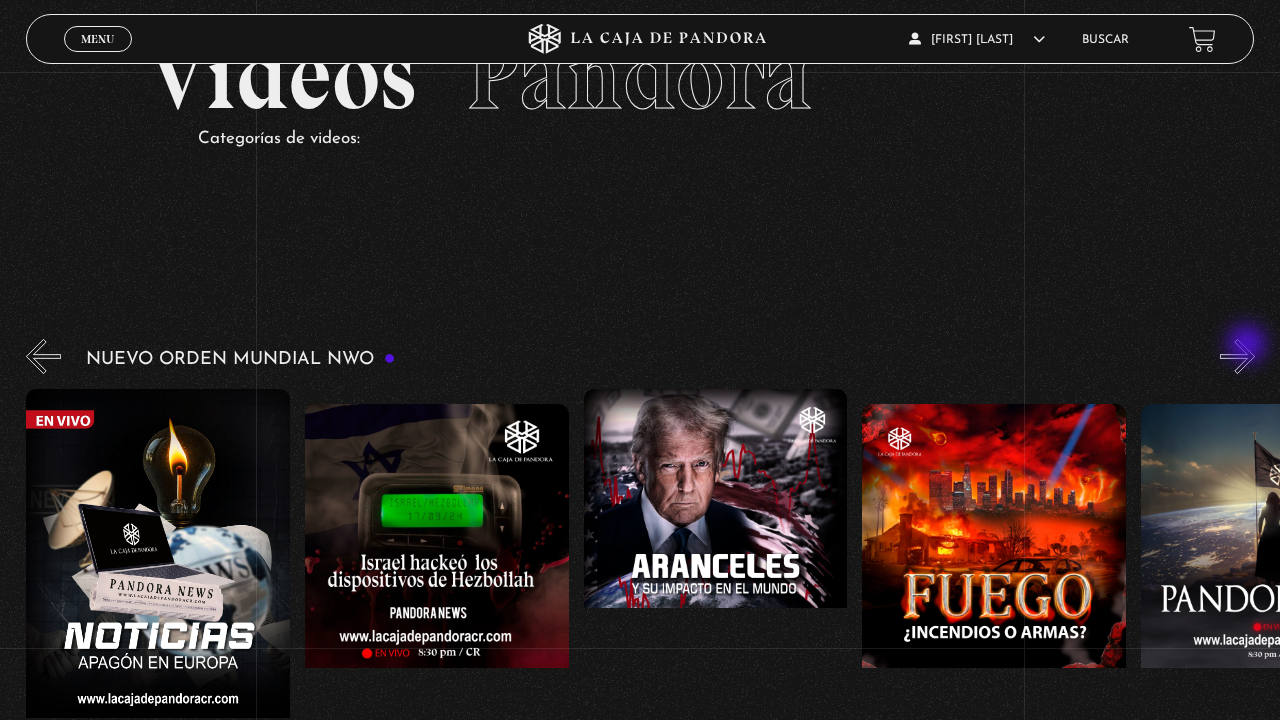 click on "»" at bounding box center [1237, 356] 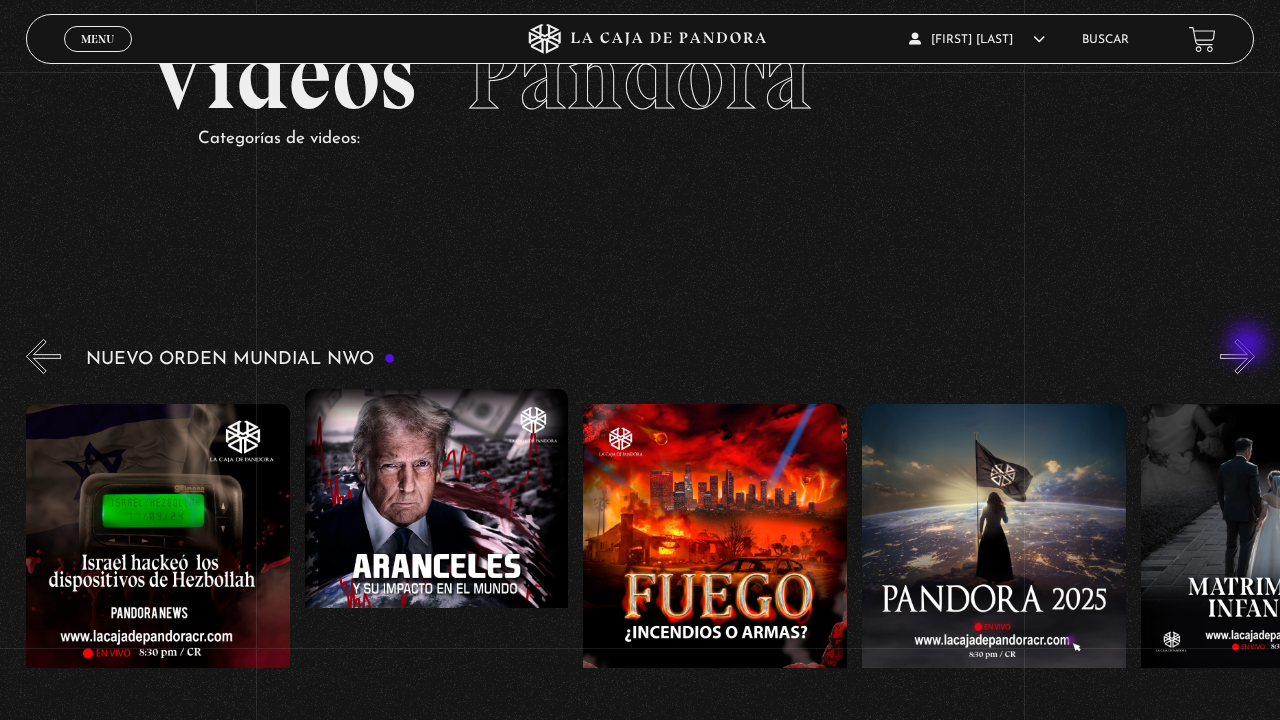 scroll, scrollTop: 0, scrollLeft: 1393, axis: horizontal 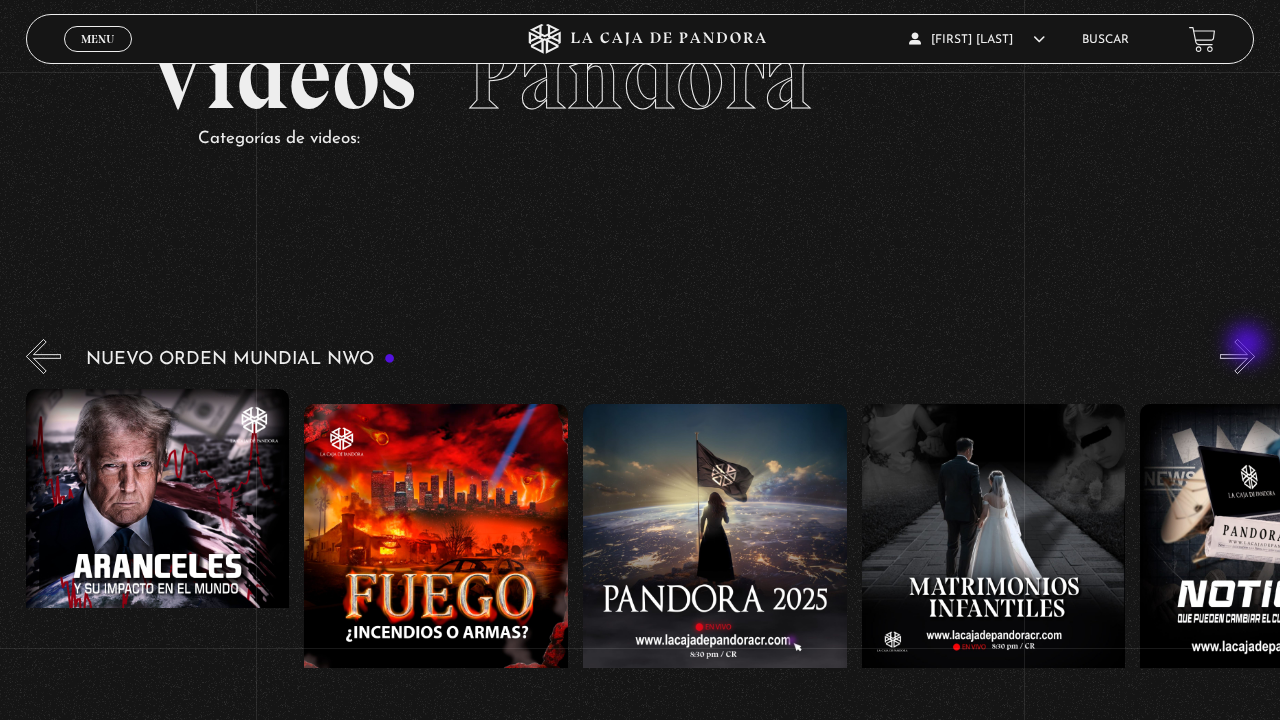 click on "»" at bounding box center [1237, 356] 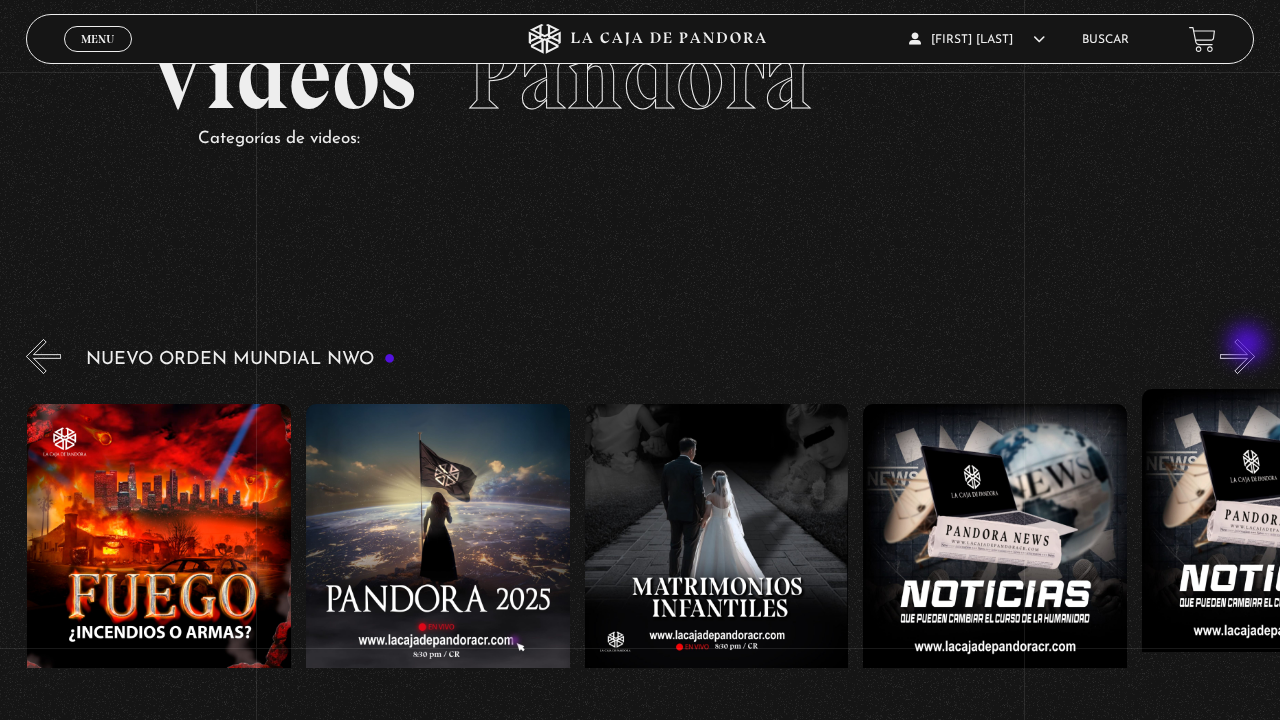 scroll, scrollTop: 0, scrollLeft: 1950, axis: horizontal 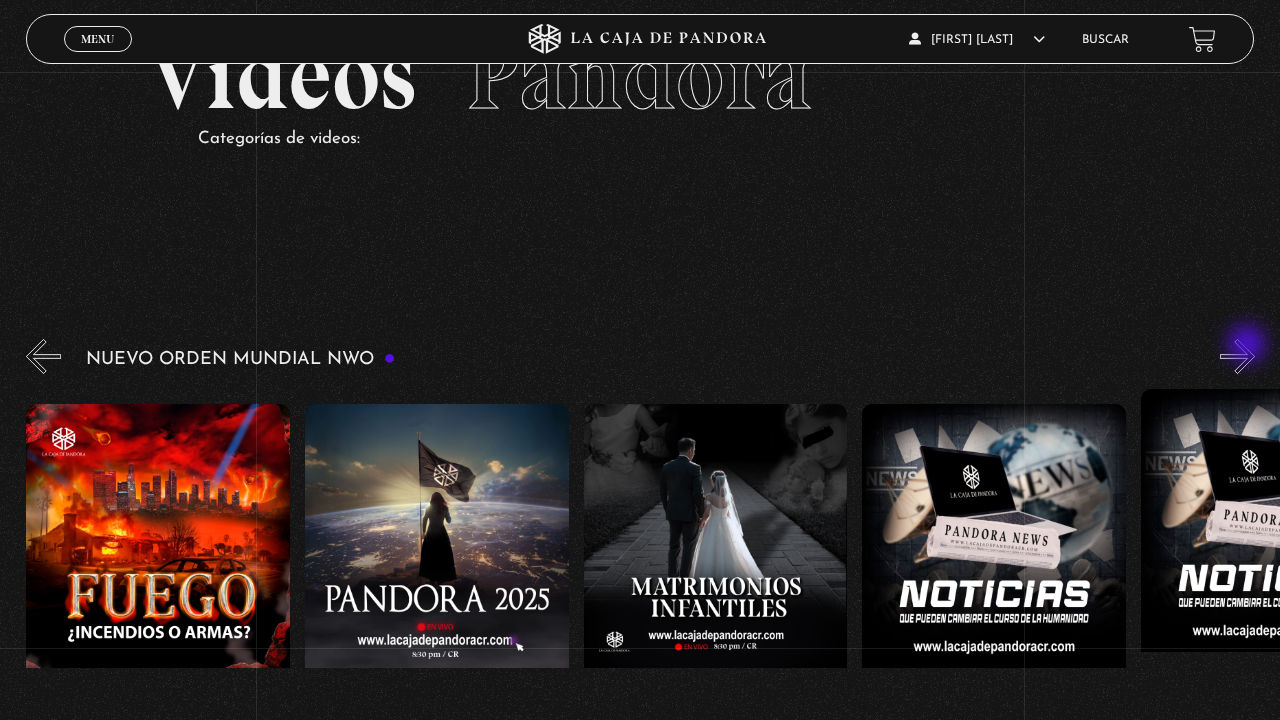click on "»" at bounding box center (1237, 356) 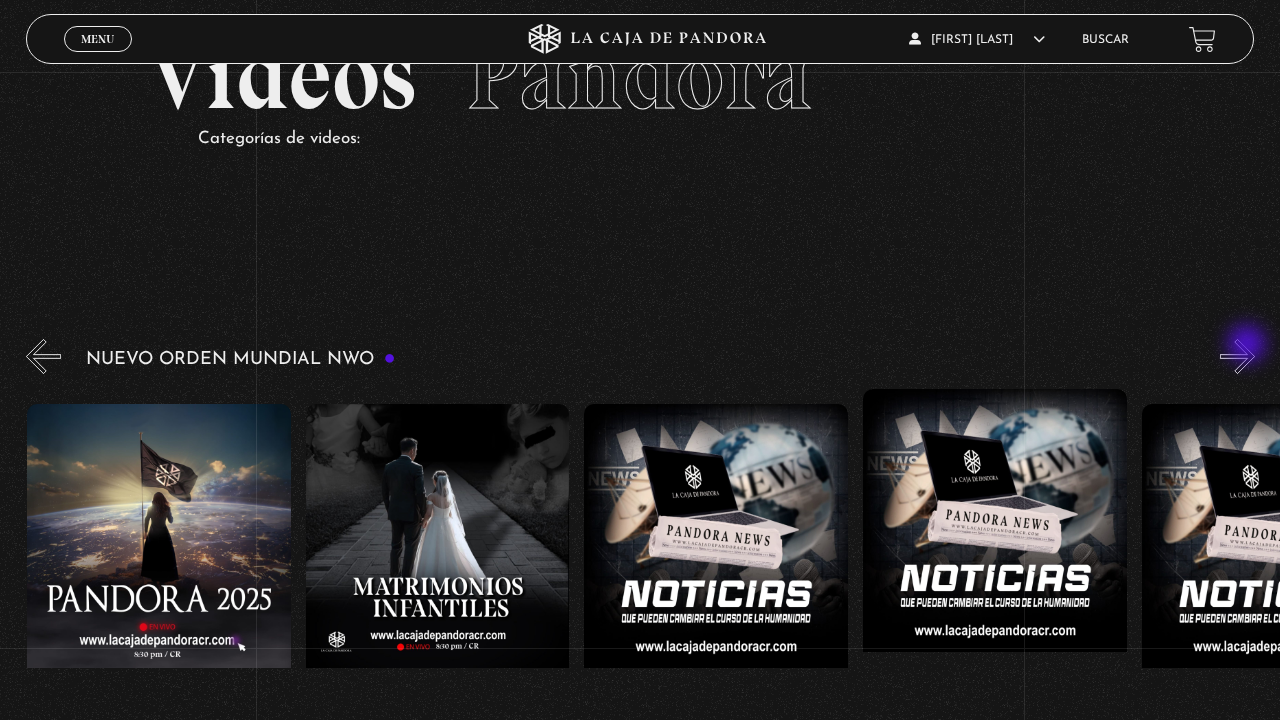scroll, scrollTop: 0, scrollLeft: 2229, axis: horizontal 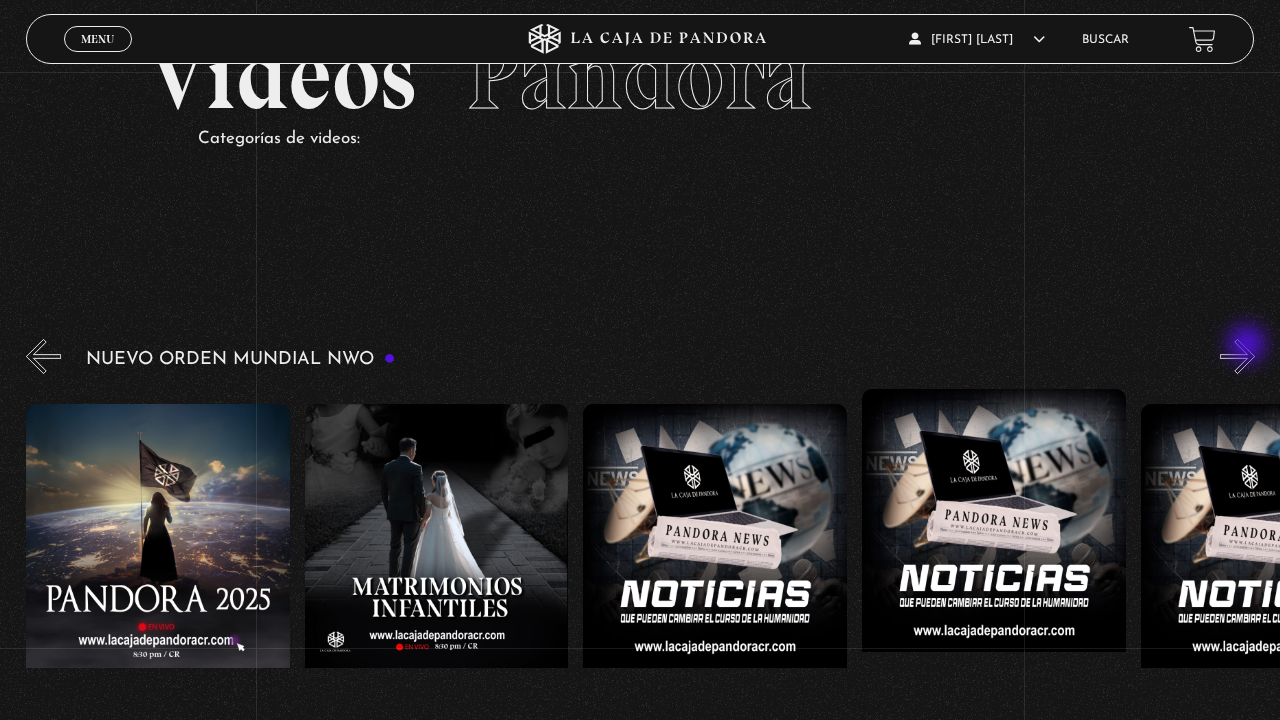 click on "»" at bounding box center (1237, 356) 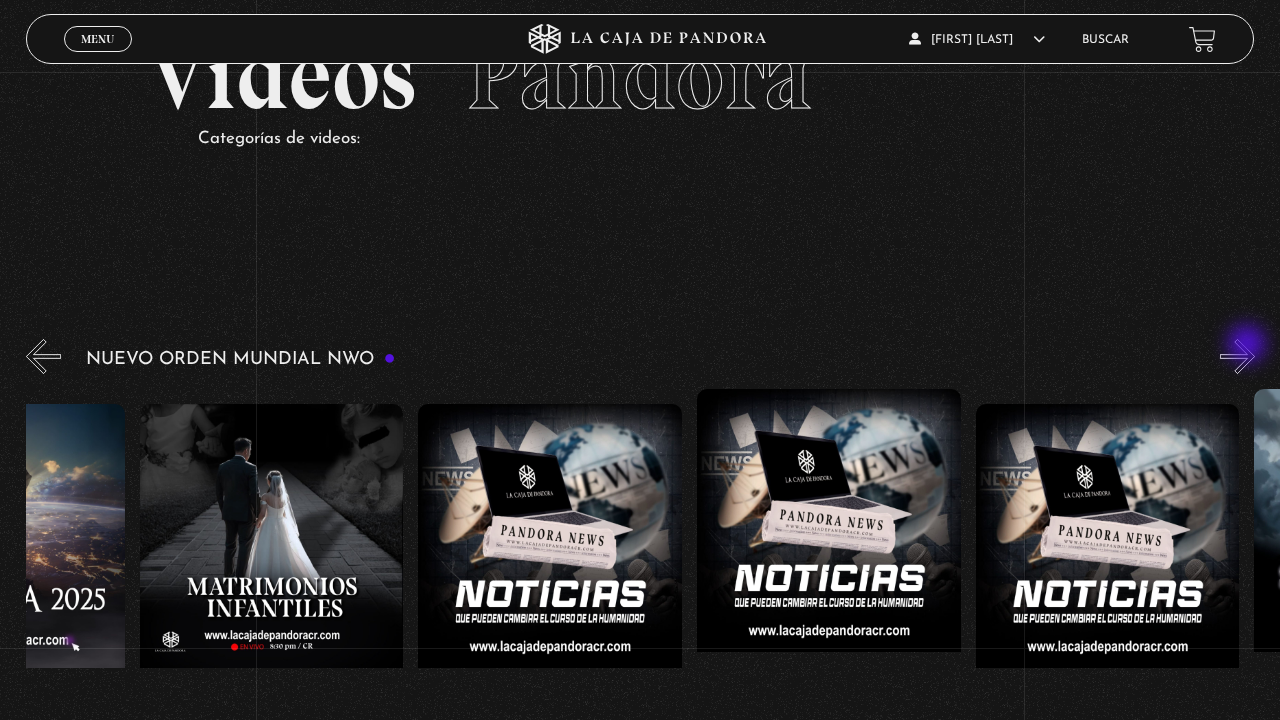 scroll, scrollTop: 0, scrollLeft: 2508, axis: horizontal 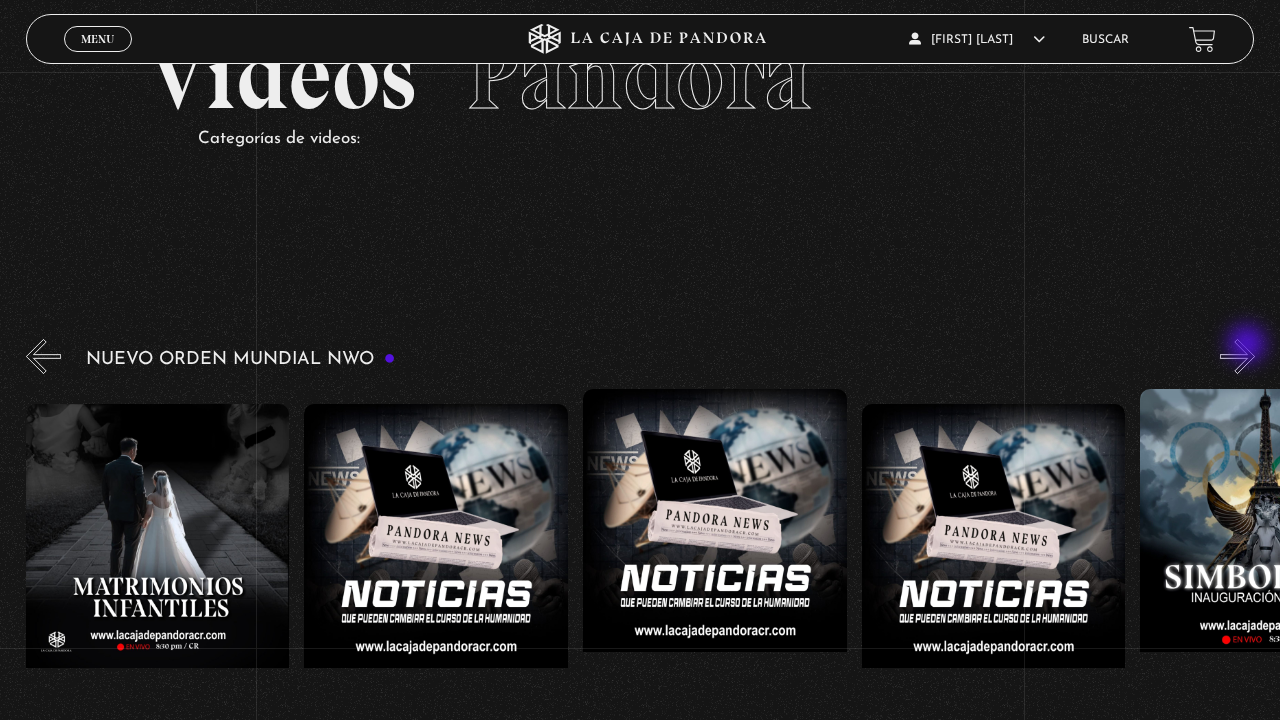 click on "»" at bounding box center [1237, 356] 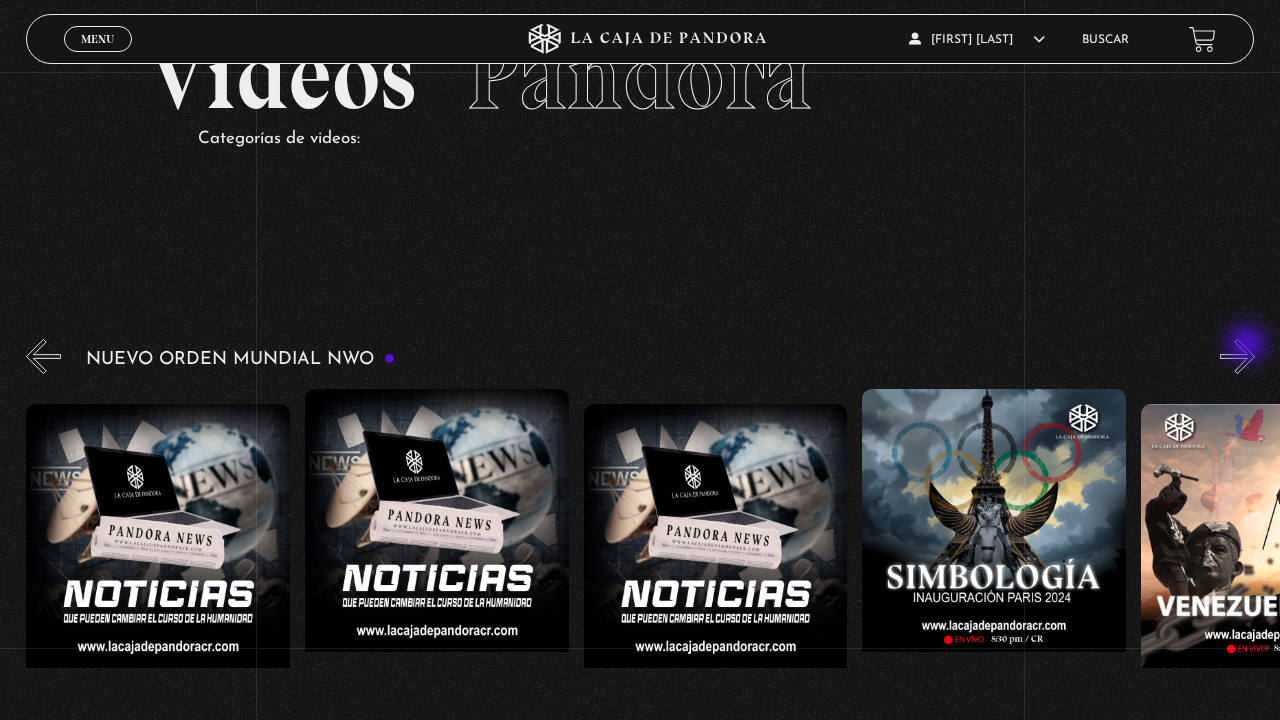 scroll, scrollTop: 0, scrollLeft: 2786, axis: horizontal 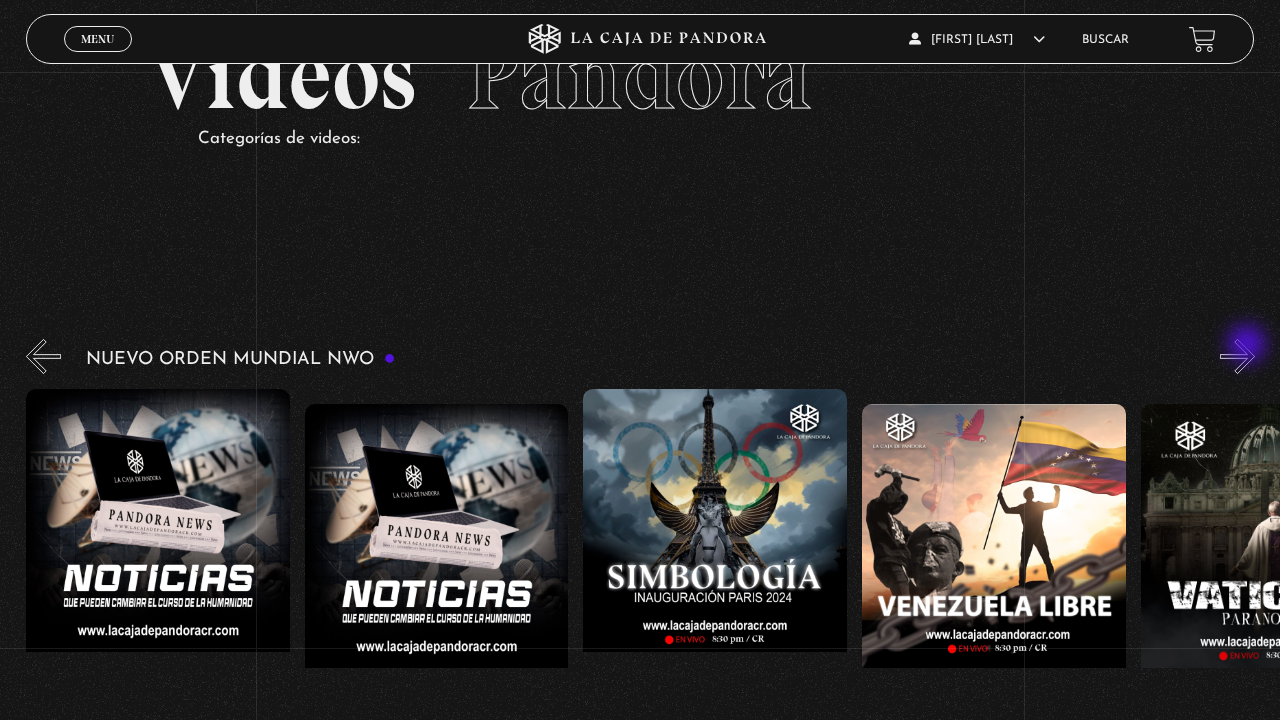 click on "»" at bounding box center [1237, 356] 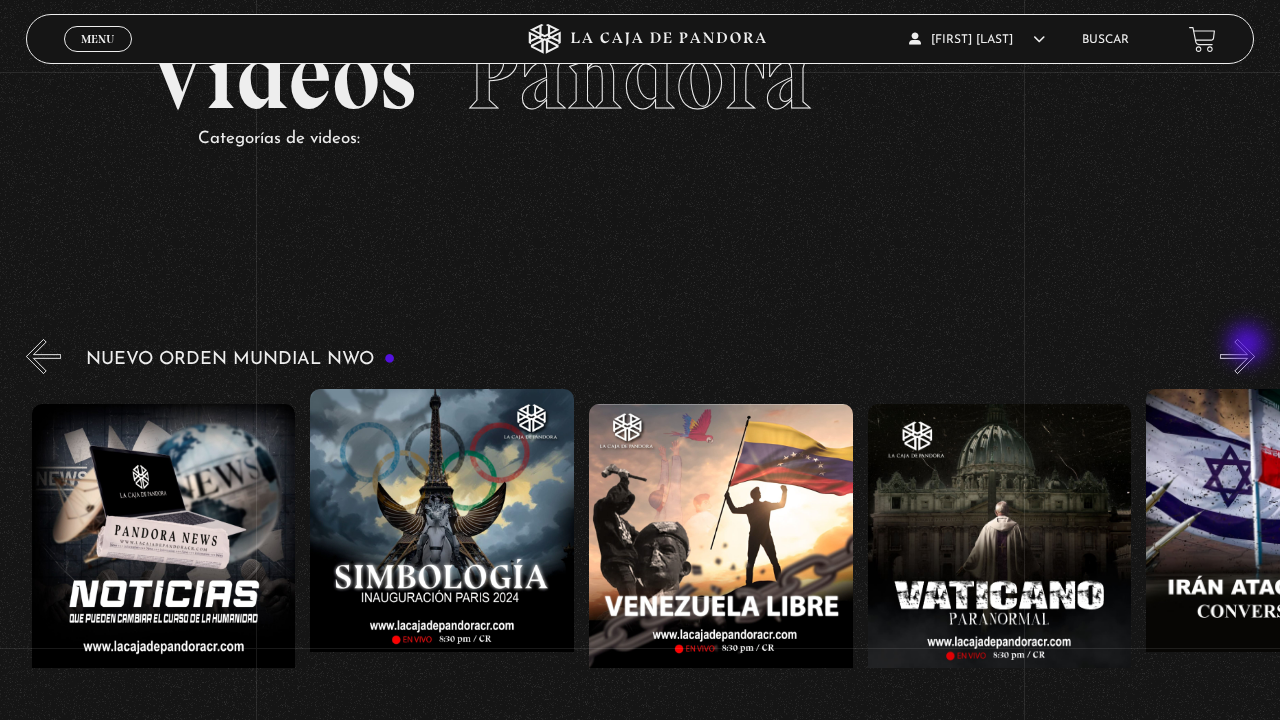 scroll, scrollTop: 0, scrollLeft: 3344, axis: horizontal 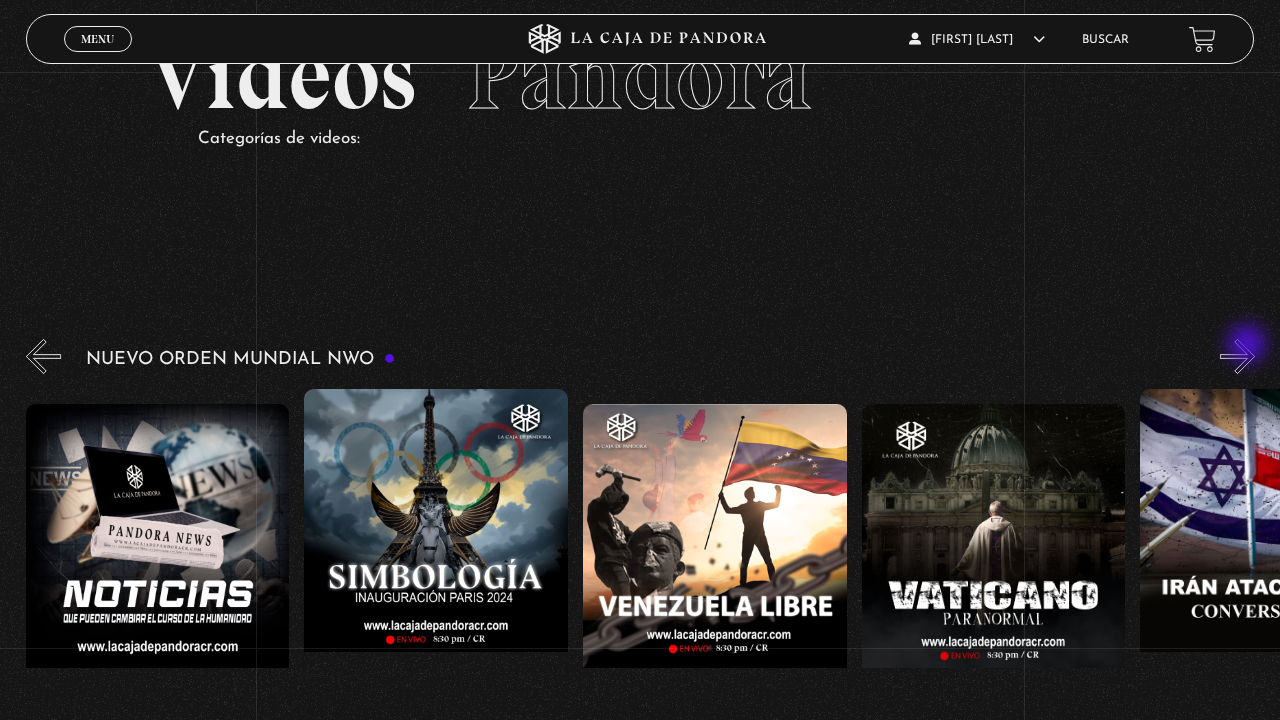 click on "»" at bounding box center [1237, 356] 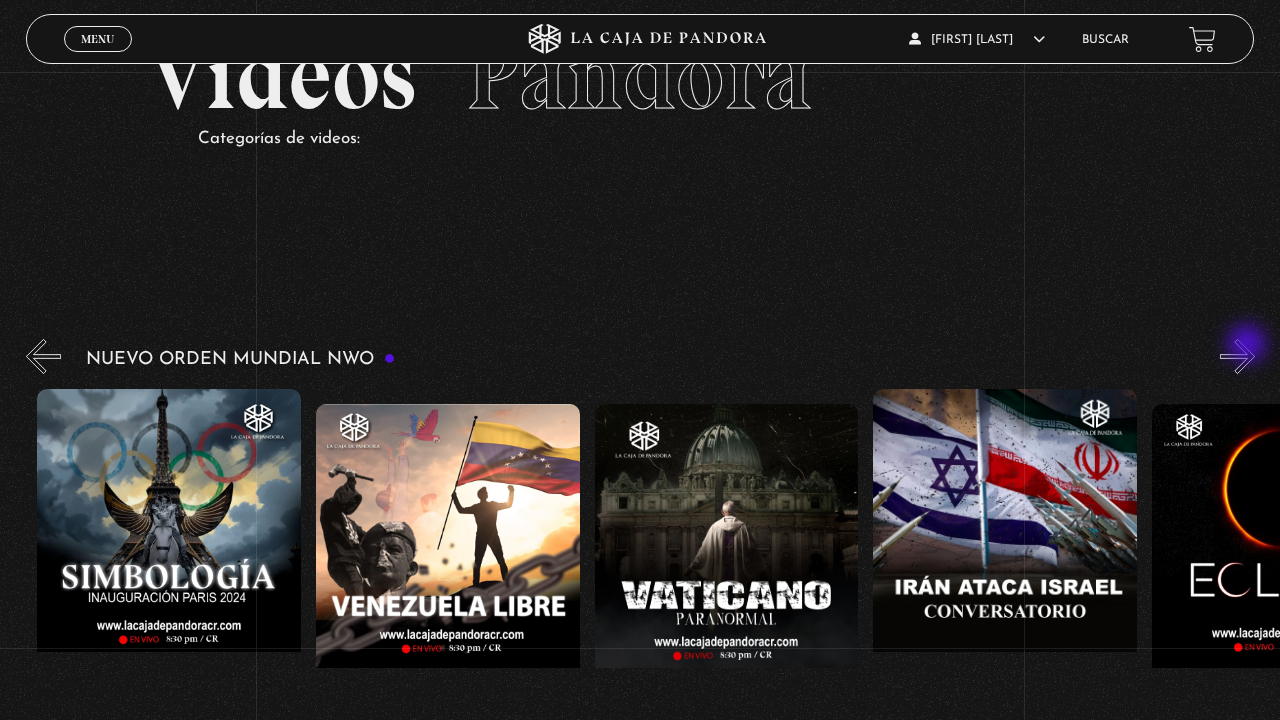 scroll, scrollTop: 0, scrollLeft: 3622, axis: horizontal 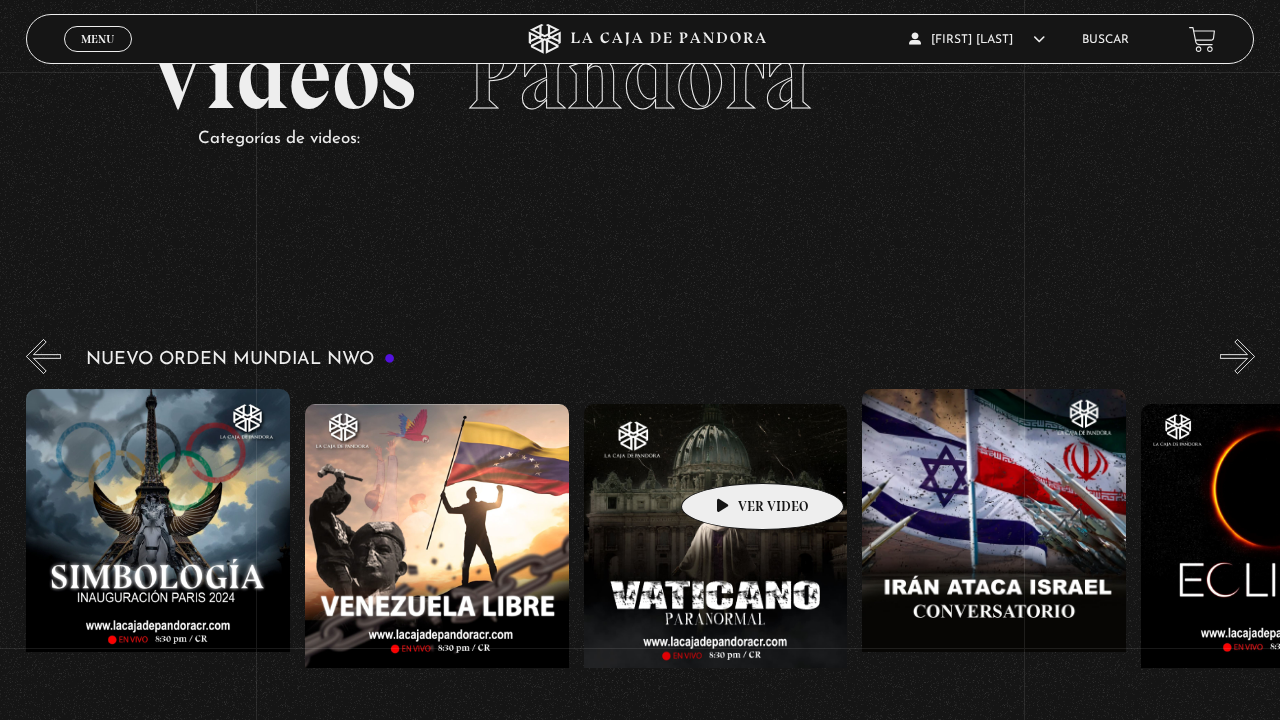 click at bounding box center [716, 584] 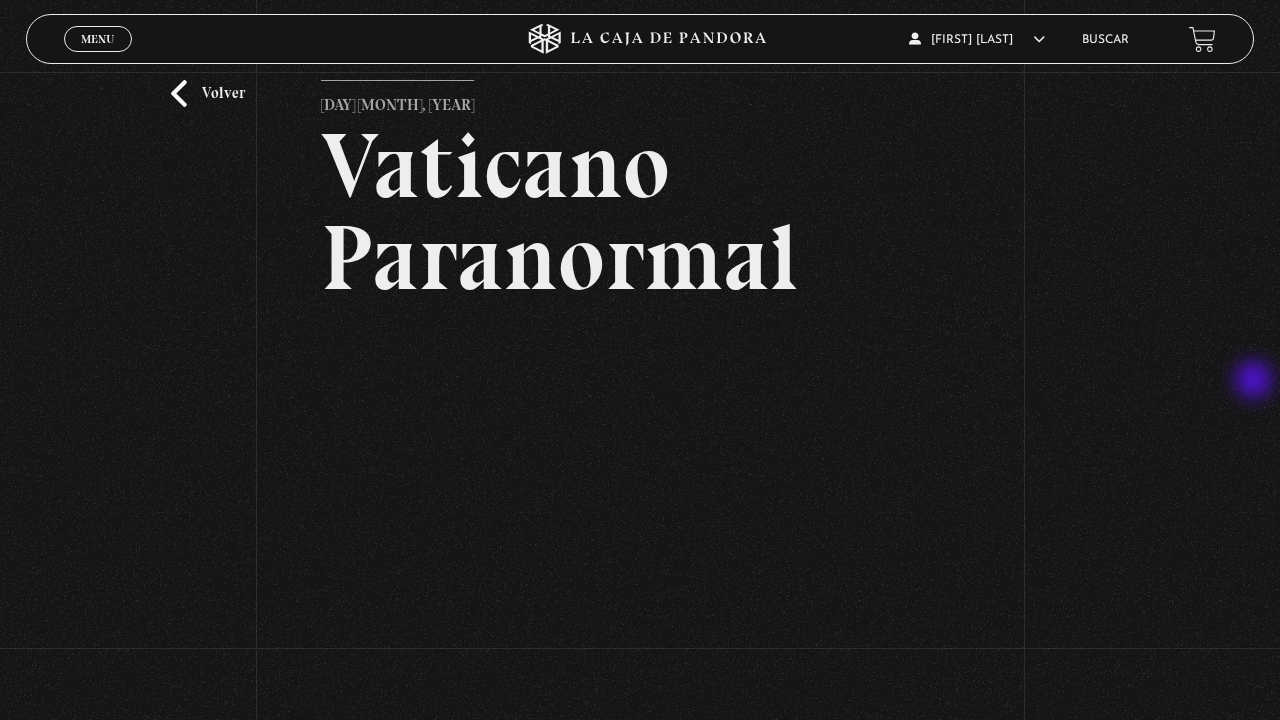 scroll, scrollTop: 93, scrollLeft: 0, axis: vertical 